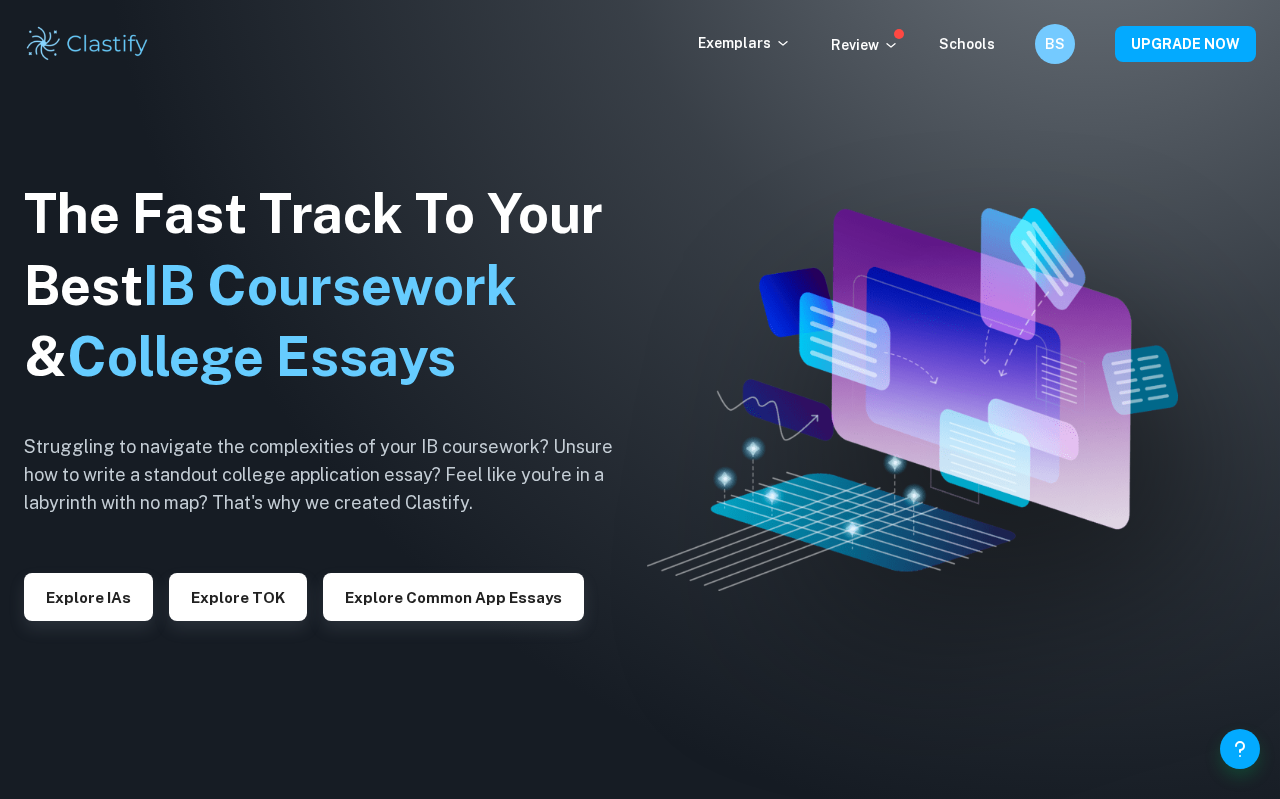 scroll, scrollTop: 0, scrollLeft: 0, axis: both 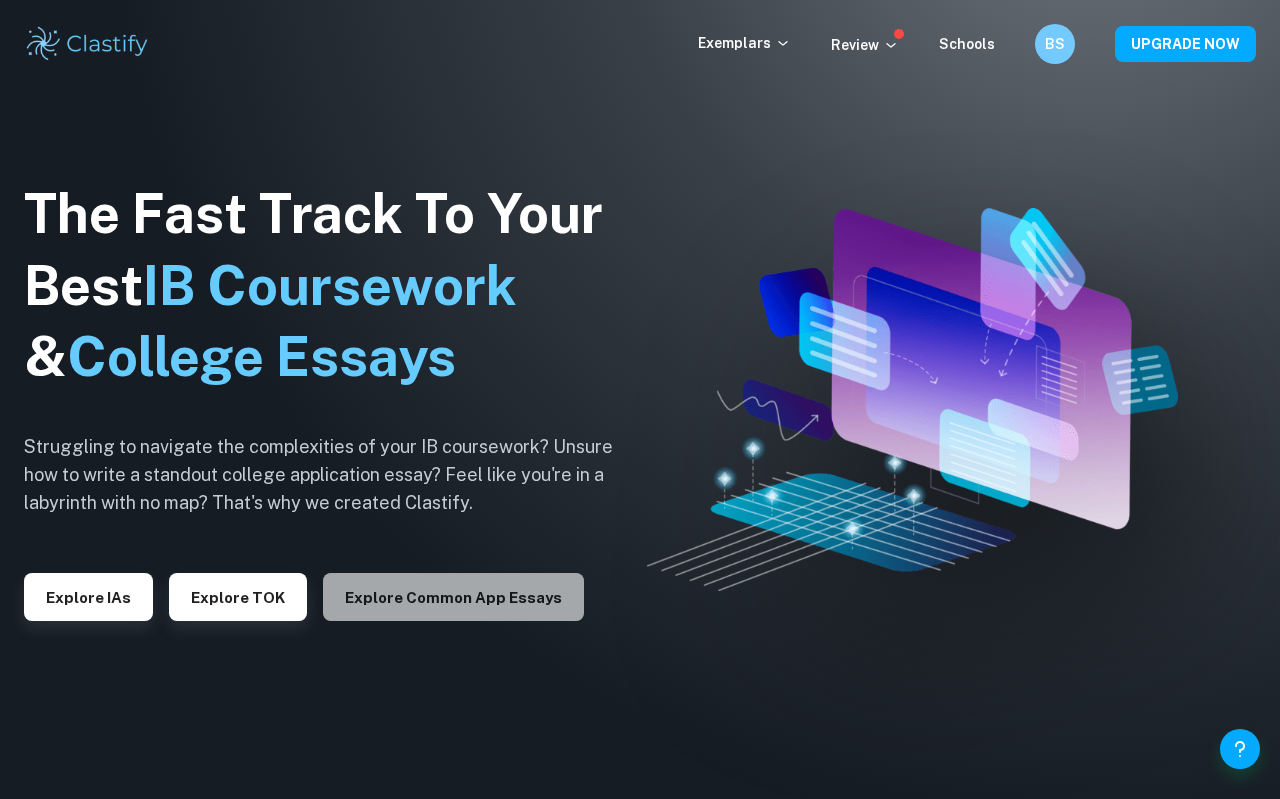 click on "Explore Common App essays" at bounding box center (453, 597) 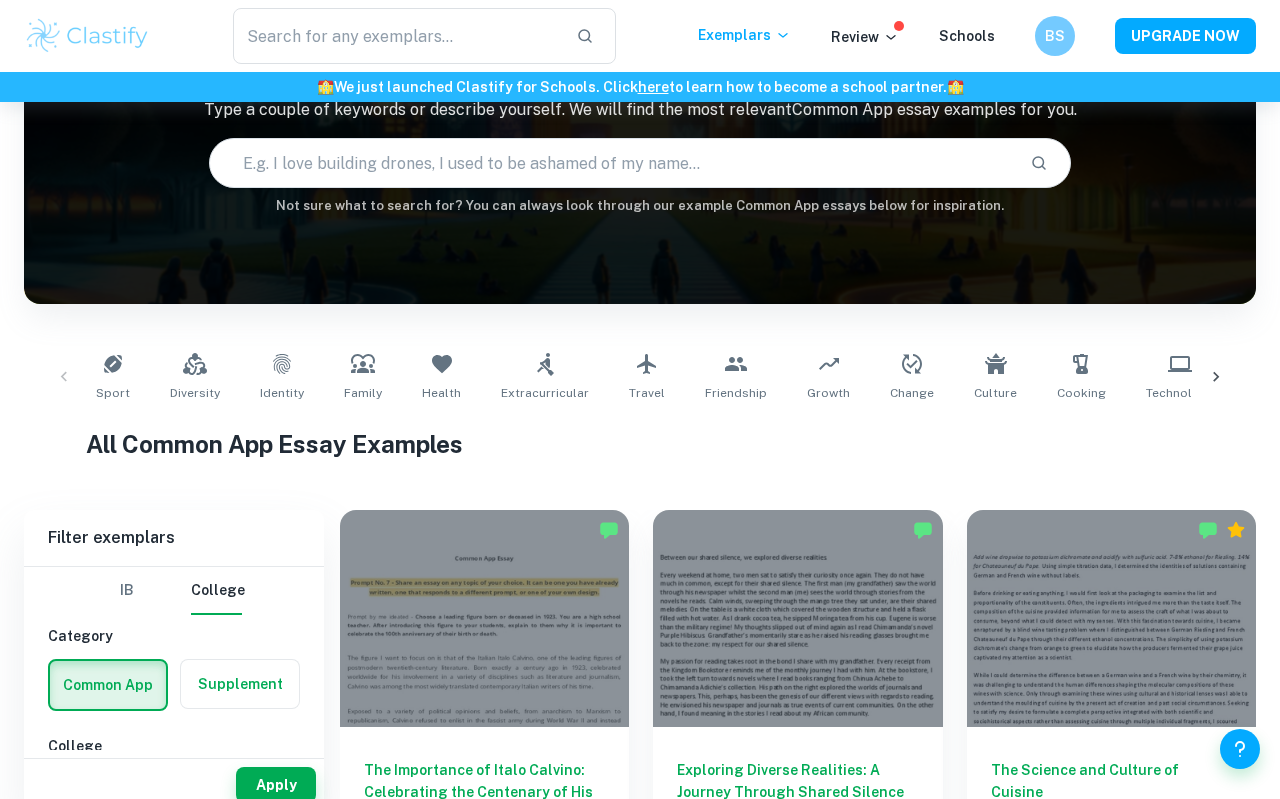 scroll, scrollTop: 216, scrollLeft: 0, axis: vertical 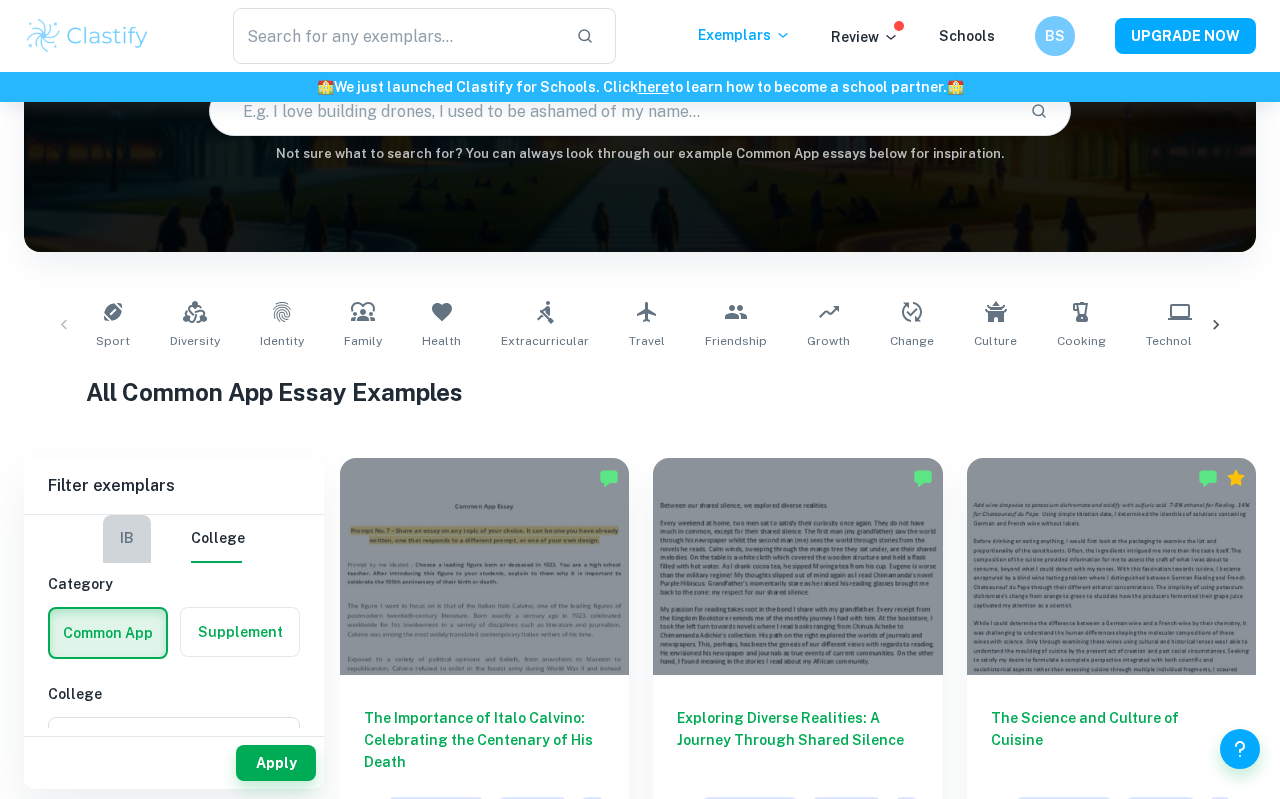 click on "IB" at bounding box center [127, 539] 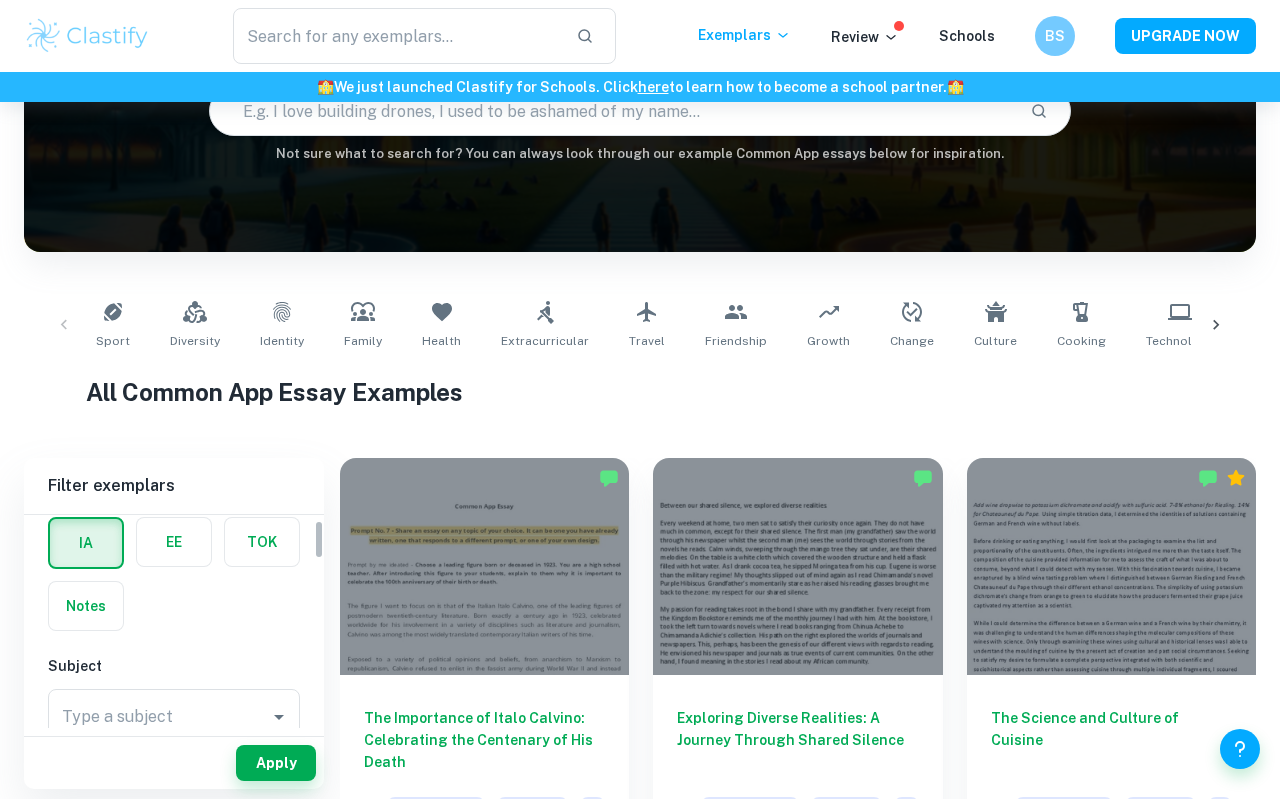 scroll, scrollTop: 31, scrollLeft: 0, axis: vertical 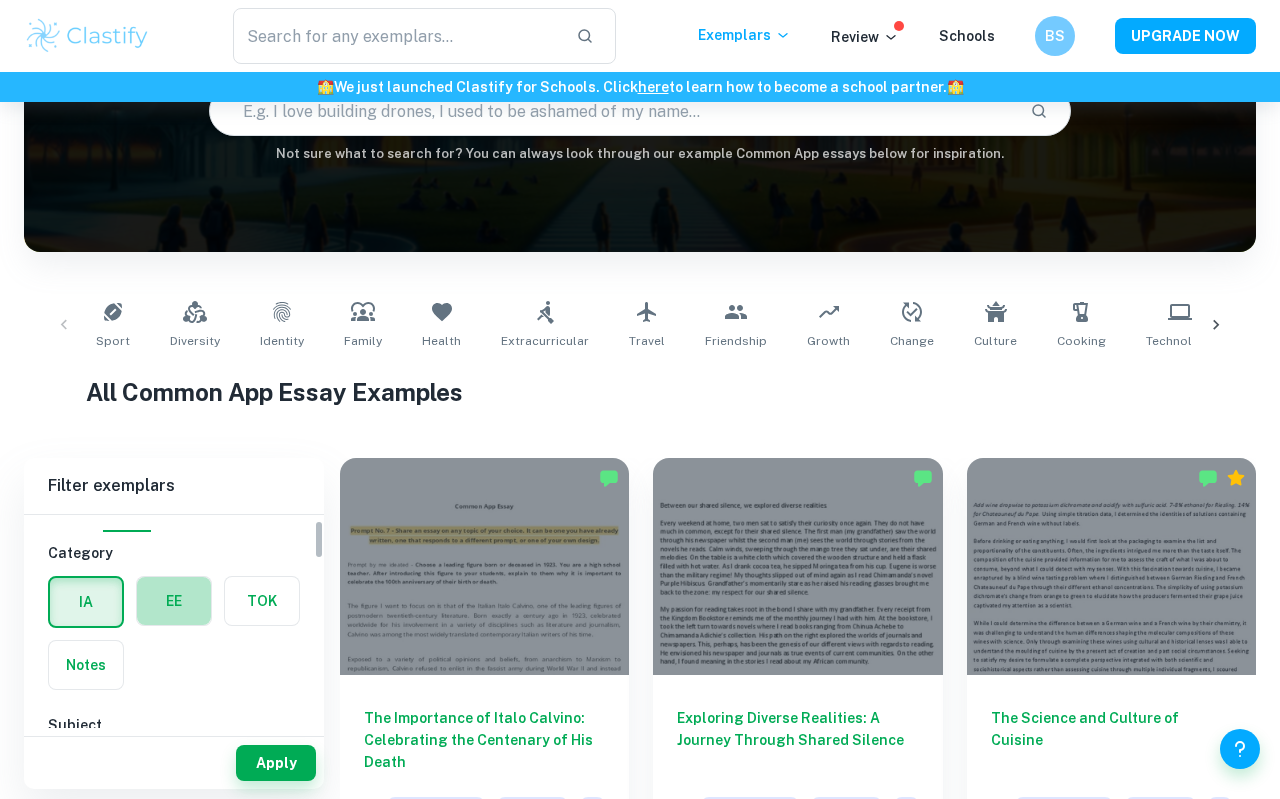 click at bounding box center [174, 601] 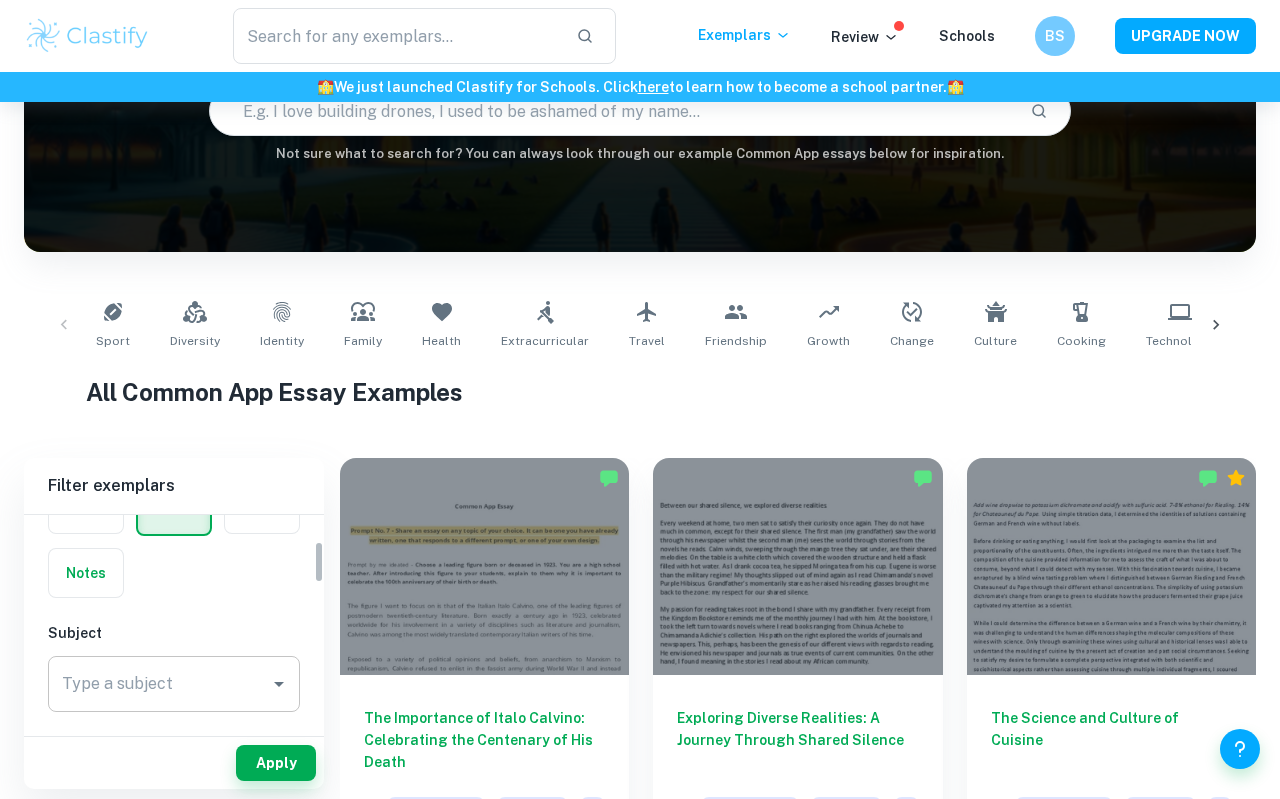 scroll, scrollTop: 133, scrollLeft: 0, axis: vertical 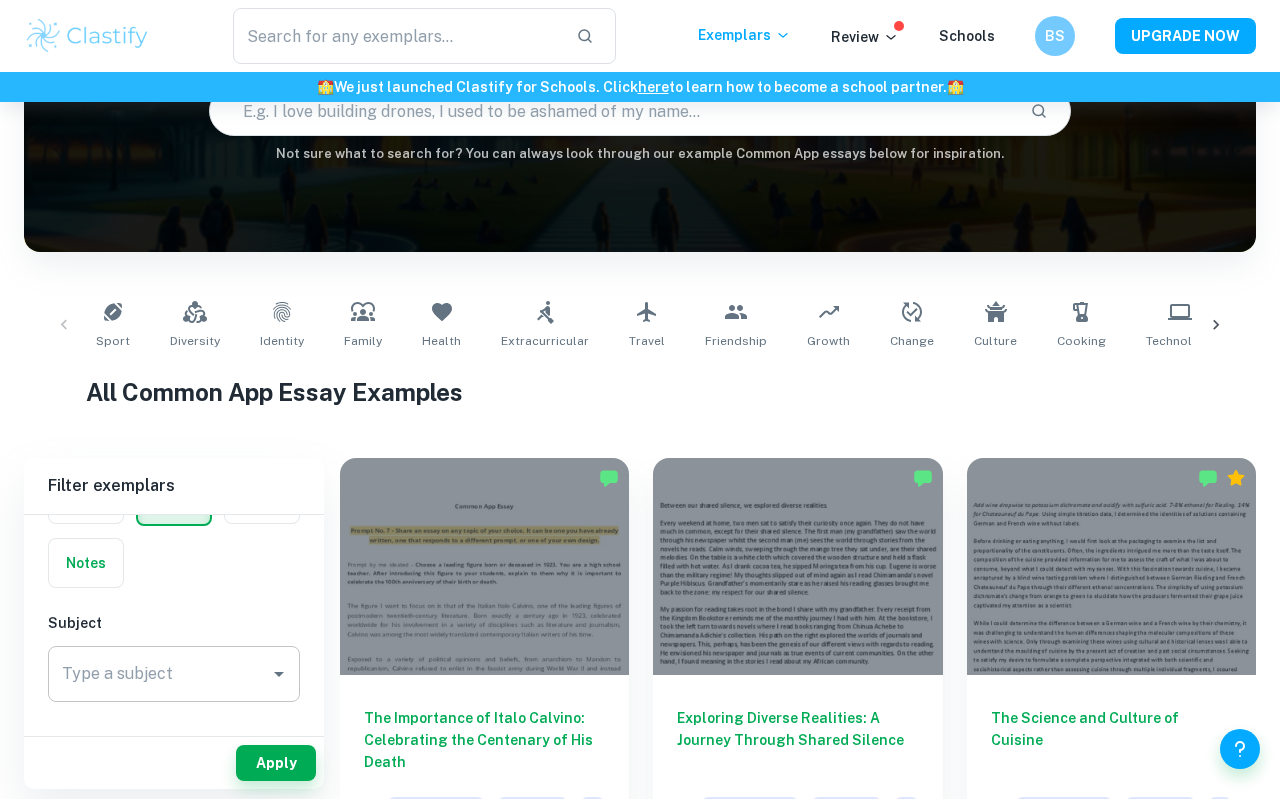 click on "Type a subject" at bounding box center [159, 674] 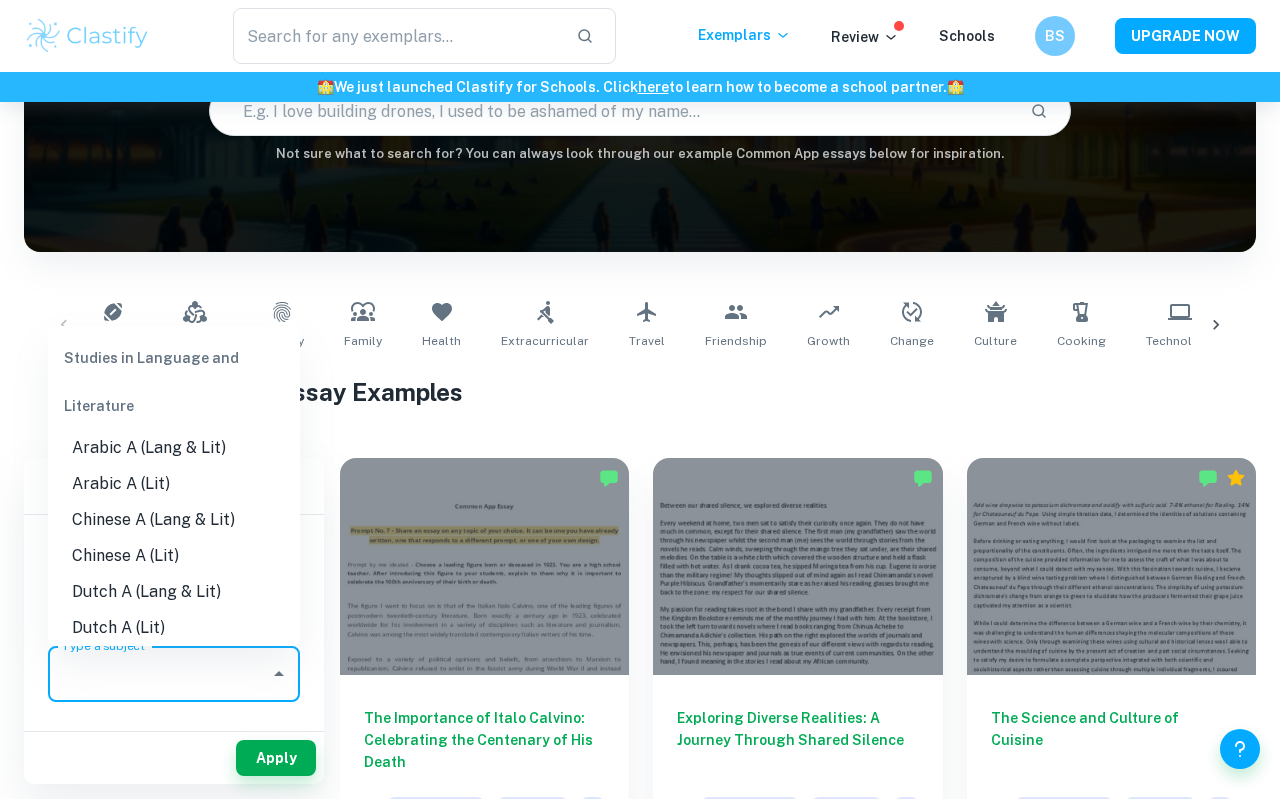 scroll, scrollTop: 171, scrollLeft: 0, axis: vertical 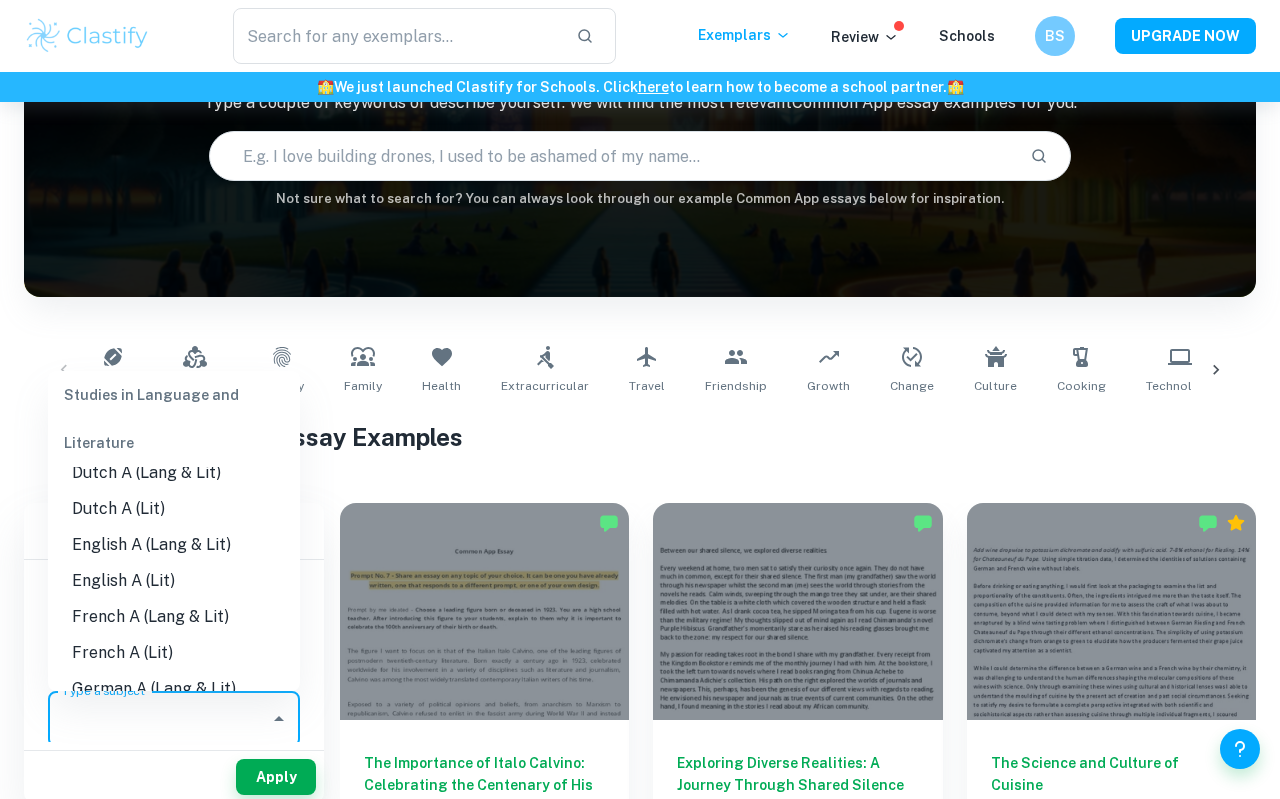click on "English A (Lang & Lit)" at bounding box center (174, 545) 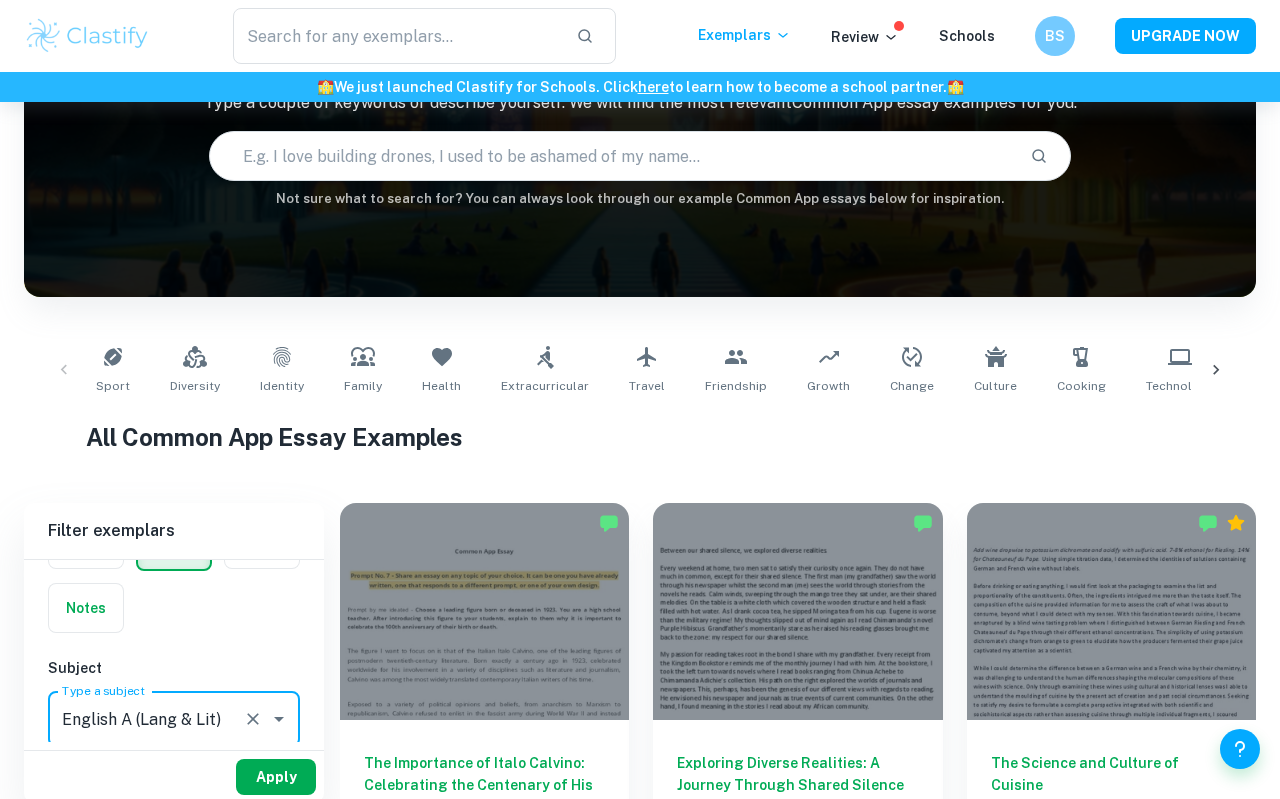 click on "Apply" at bounding box center [276, 777] 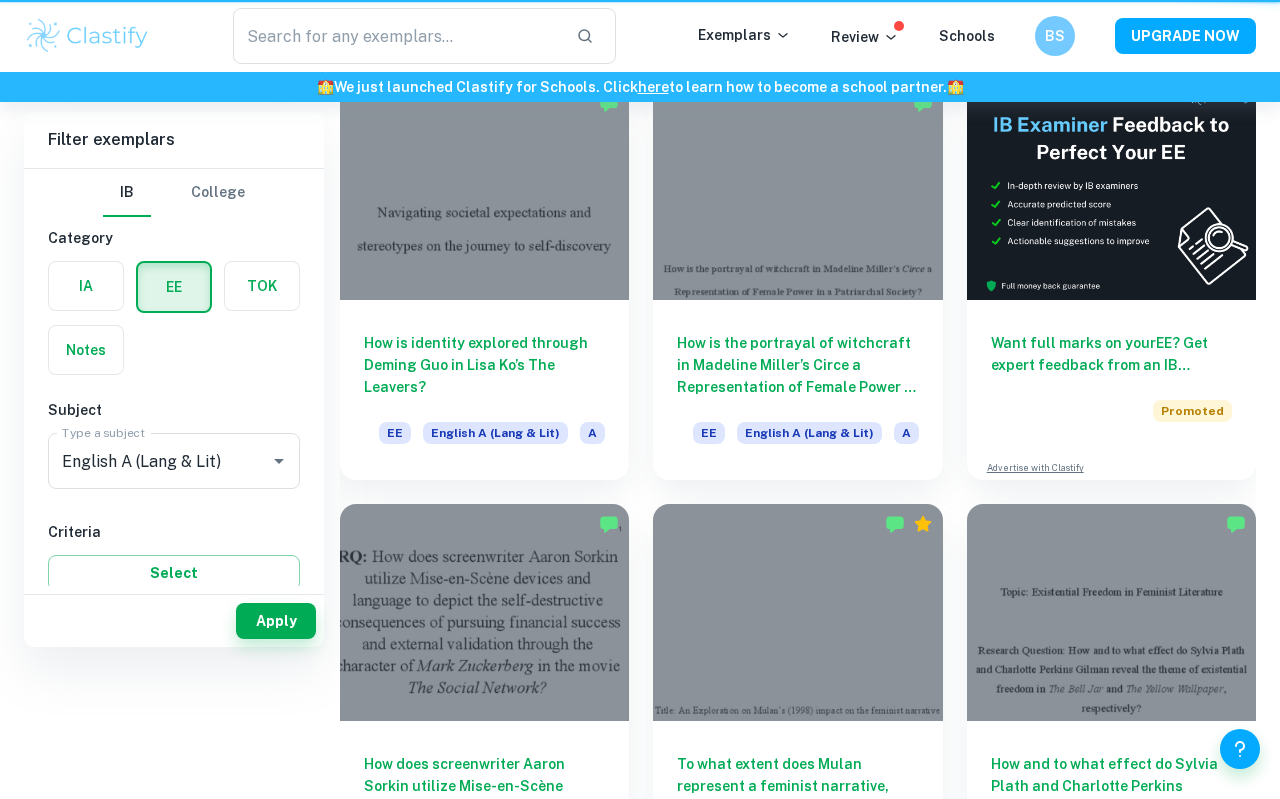 scroll, scrollTop: 0, scrollLeft: 0, axis: both 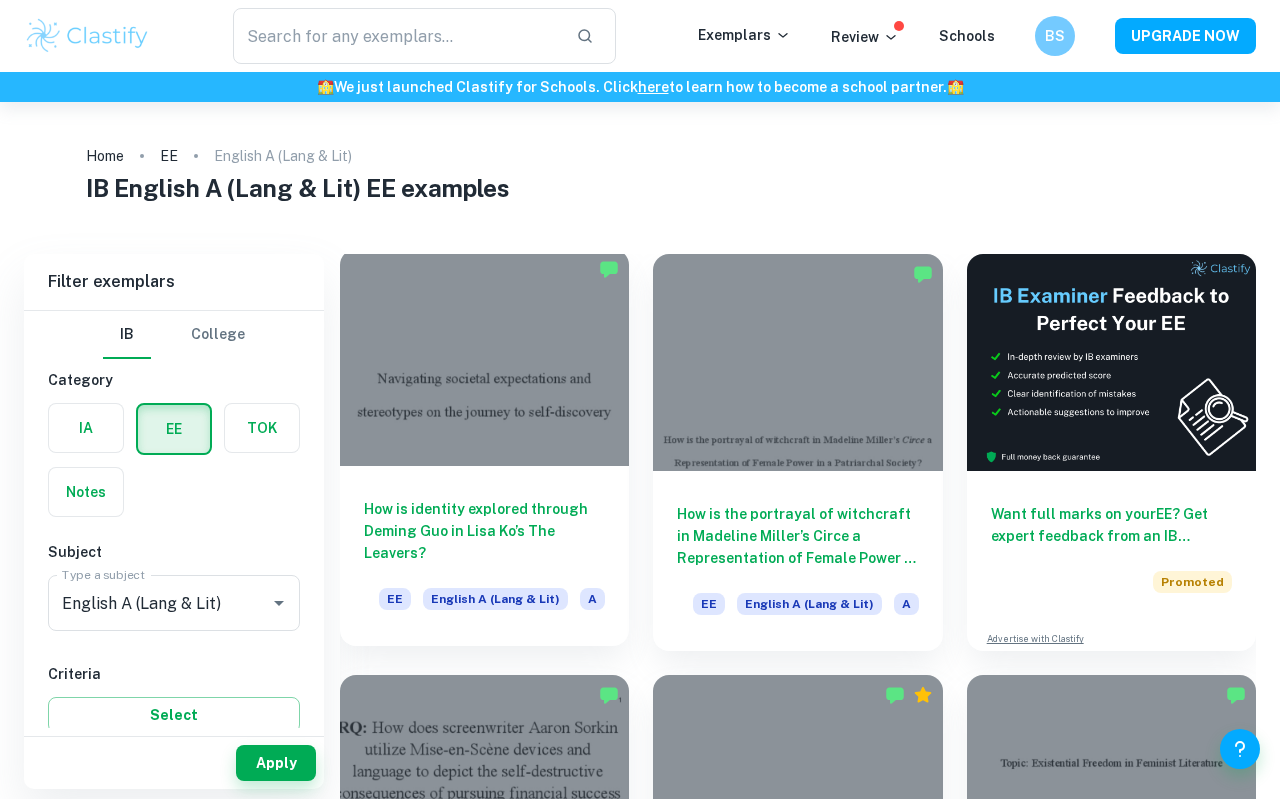 click on "How is identity explored through Deming Guo in Lisa Ko’s The Leavers? EE English A (Lang & Lit) A" at bounding box center (484, 556) 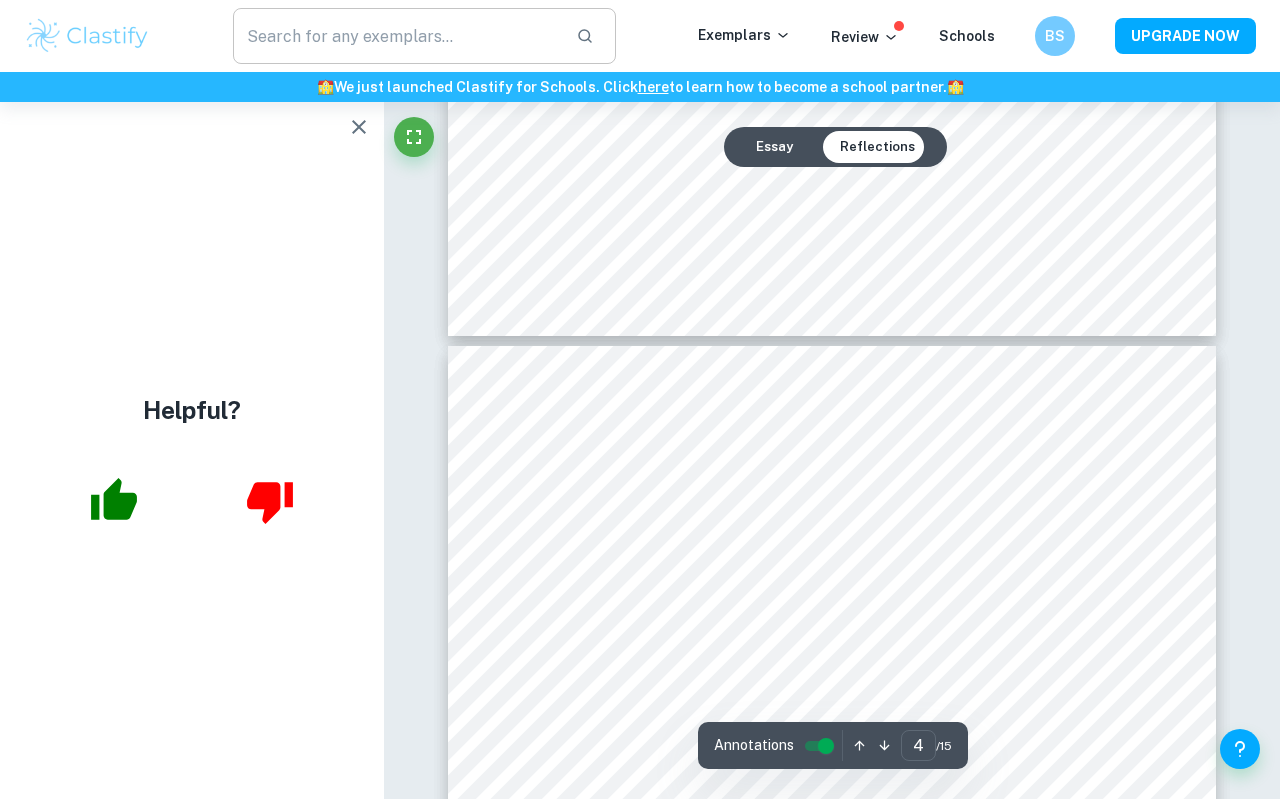 scroll, scrollTop: 3338, scrollLeft: 0, axis: vertical 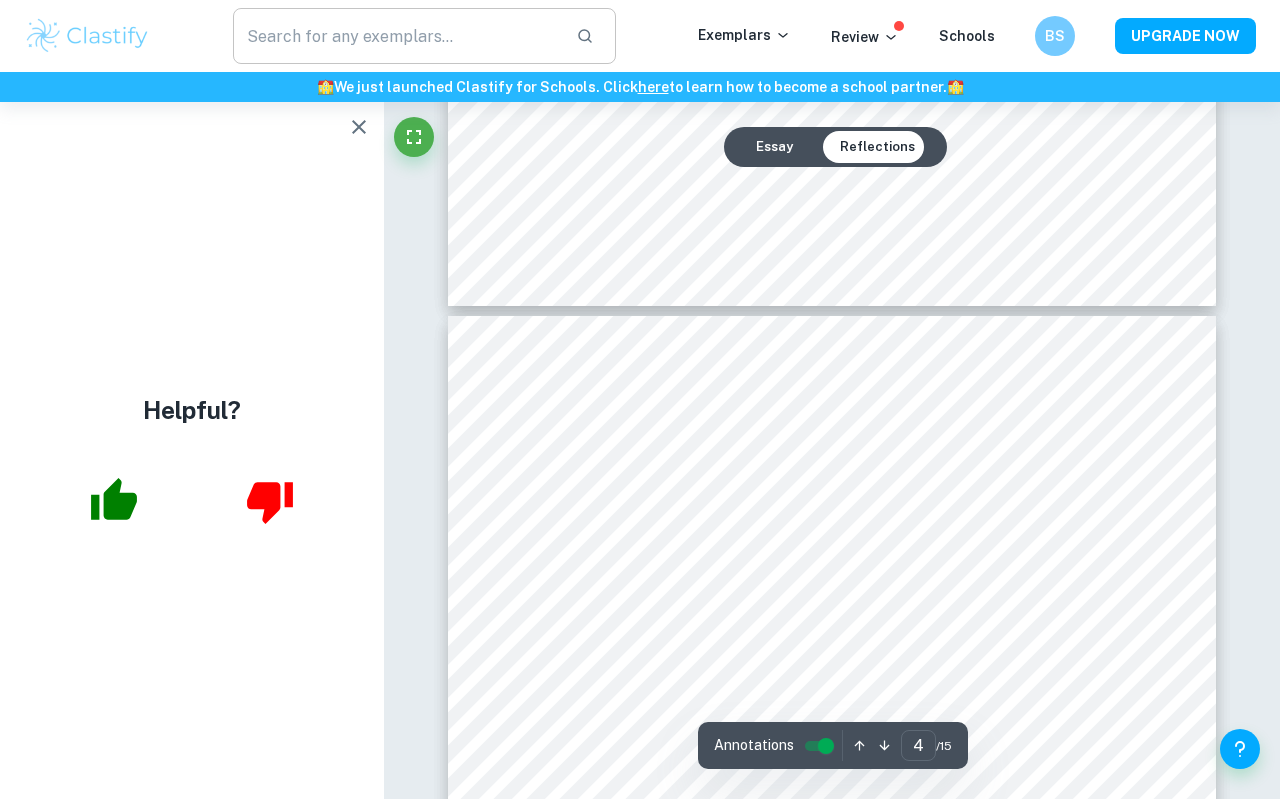 type on "3" 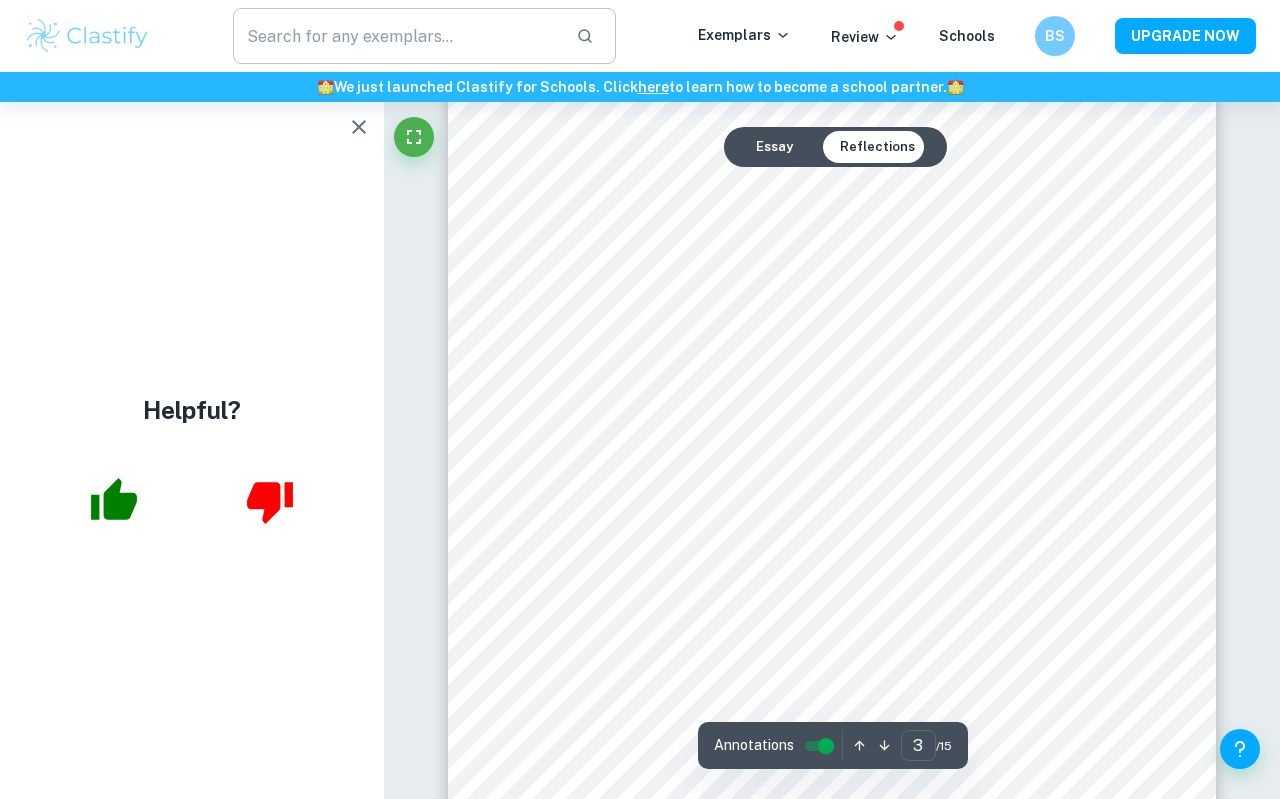 scroll, scrollTop: 2167, scrollLeft: 0, axis: vertical 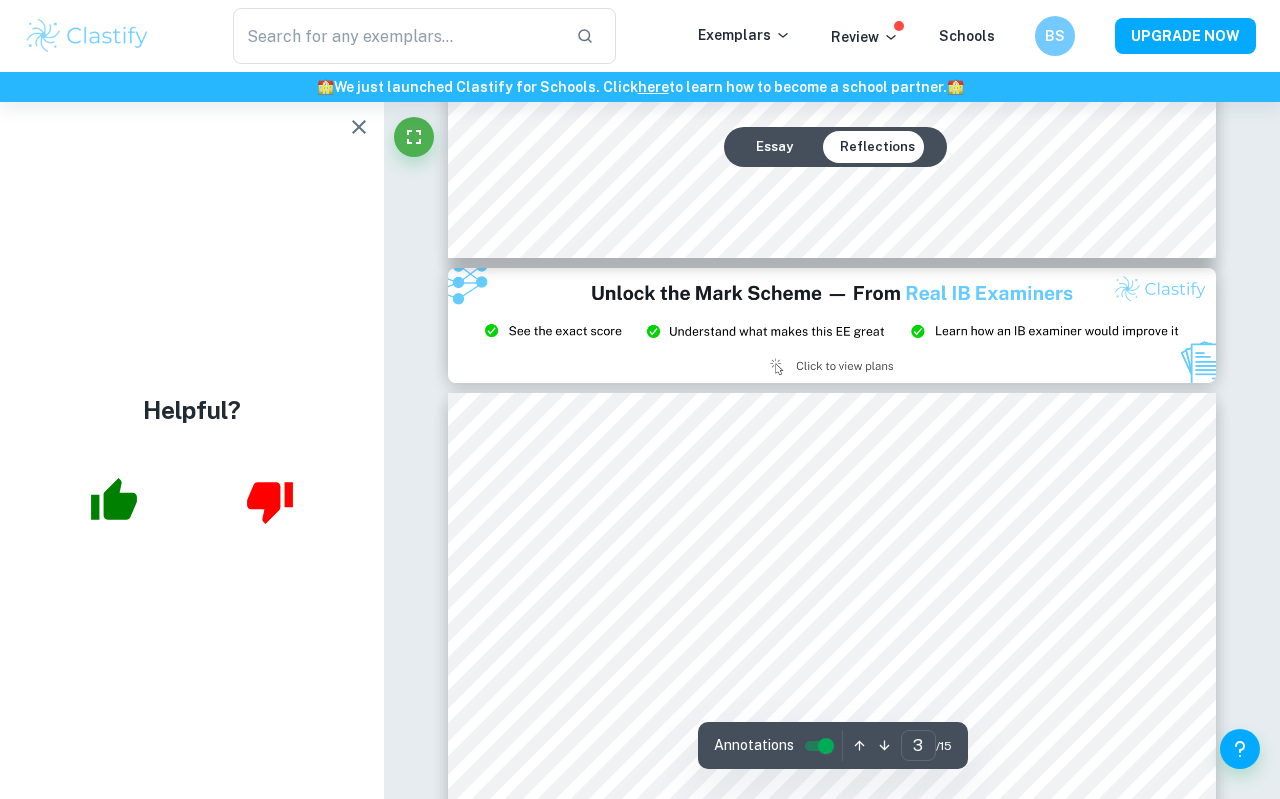 click 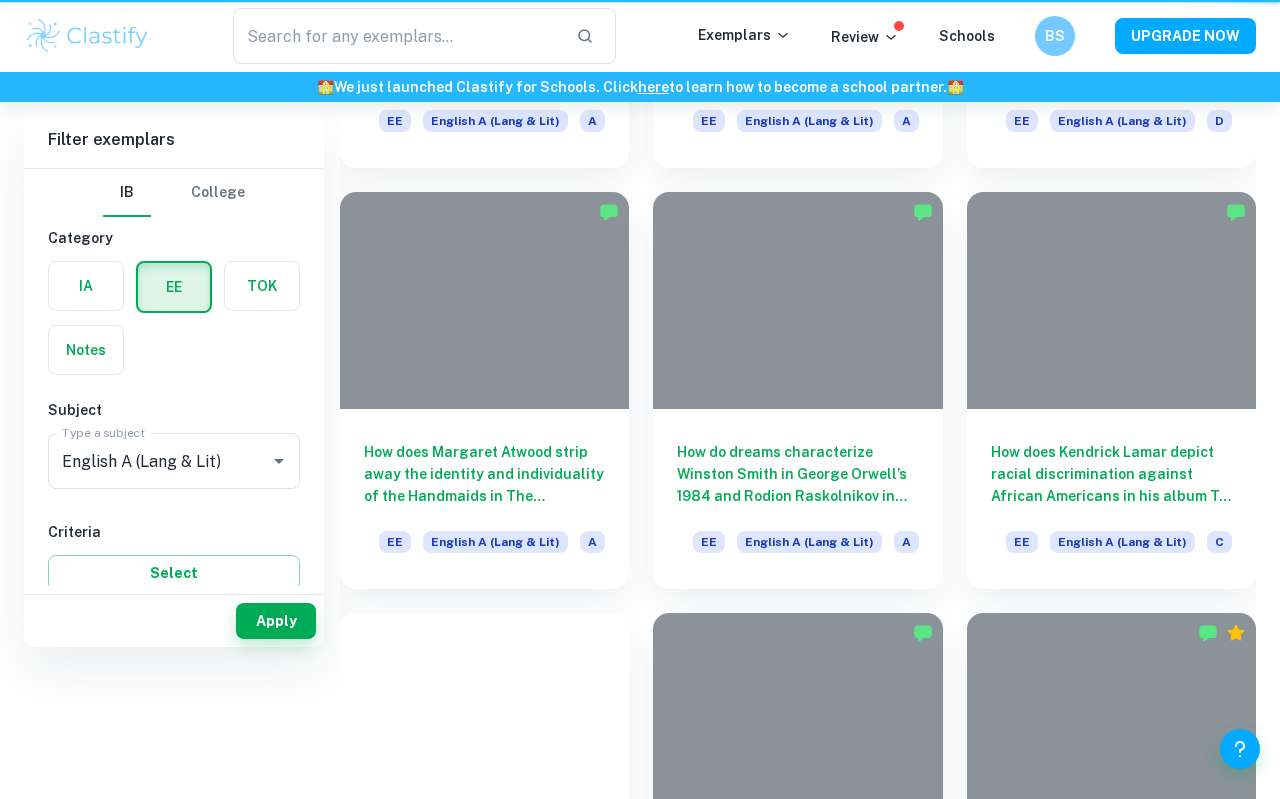 scroll, scrollTop: 0, scrollLeft: 0, axis: both 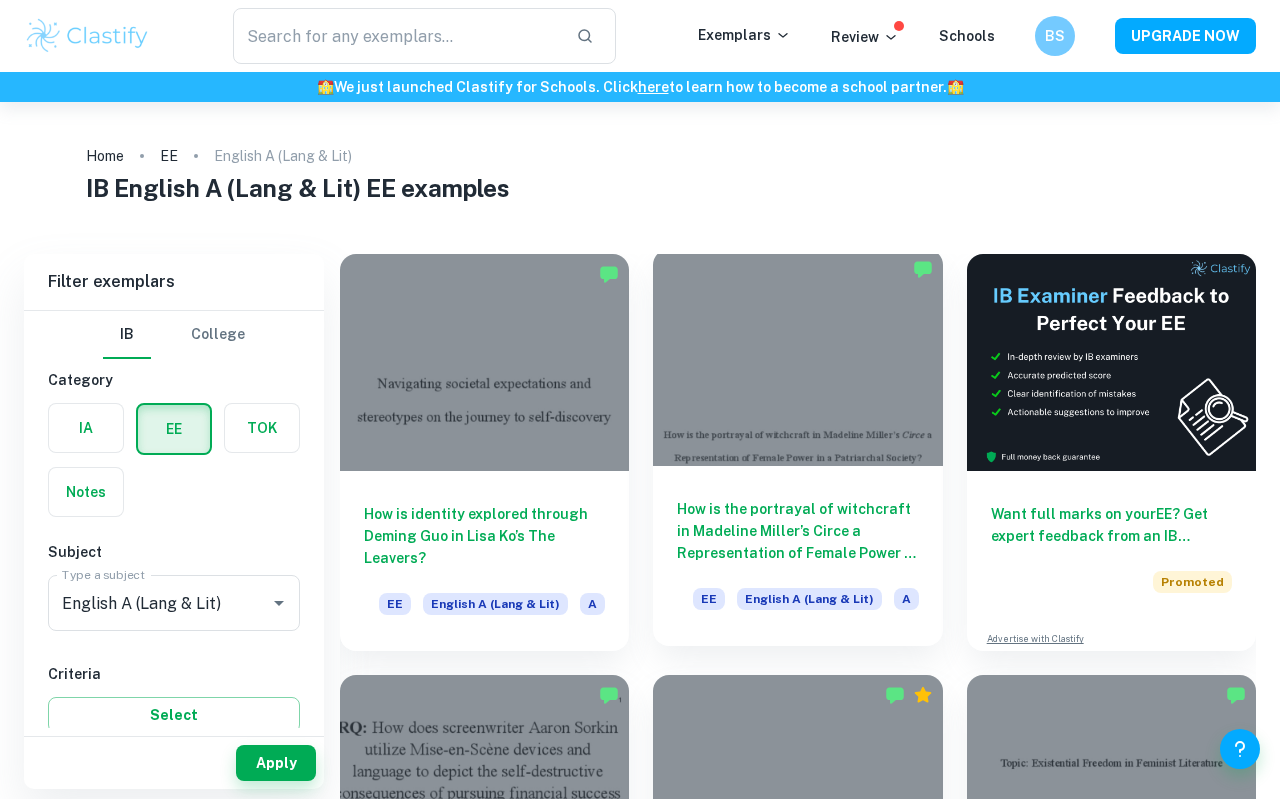 click at bounding box center (797, 357) 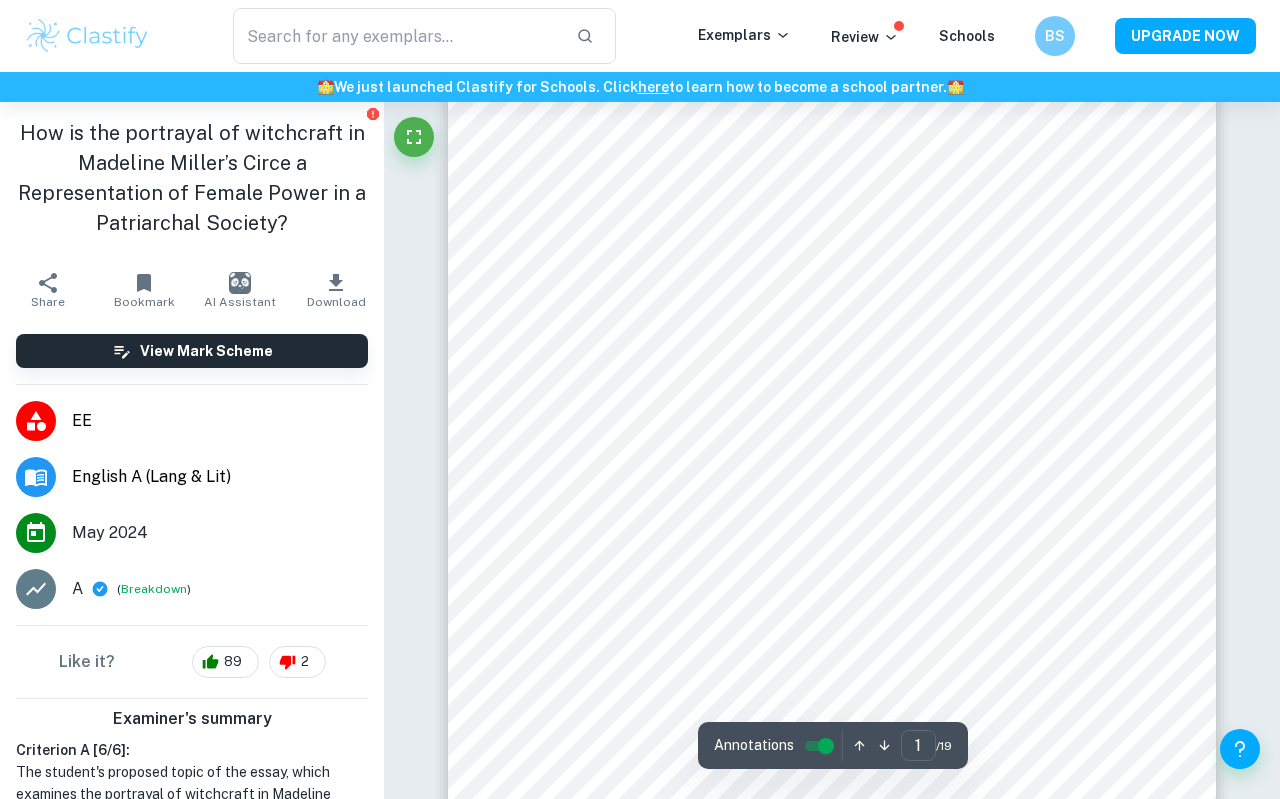 scroll, scrollTop: 147, scrollLeft: 0, axis: vertical 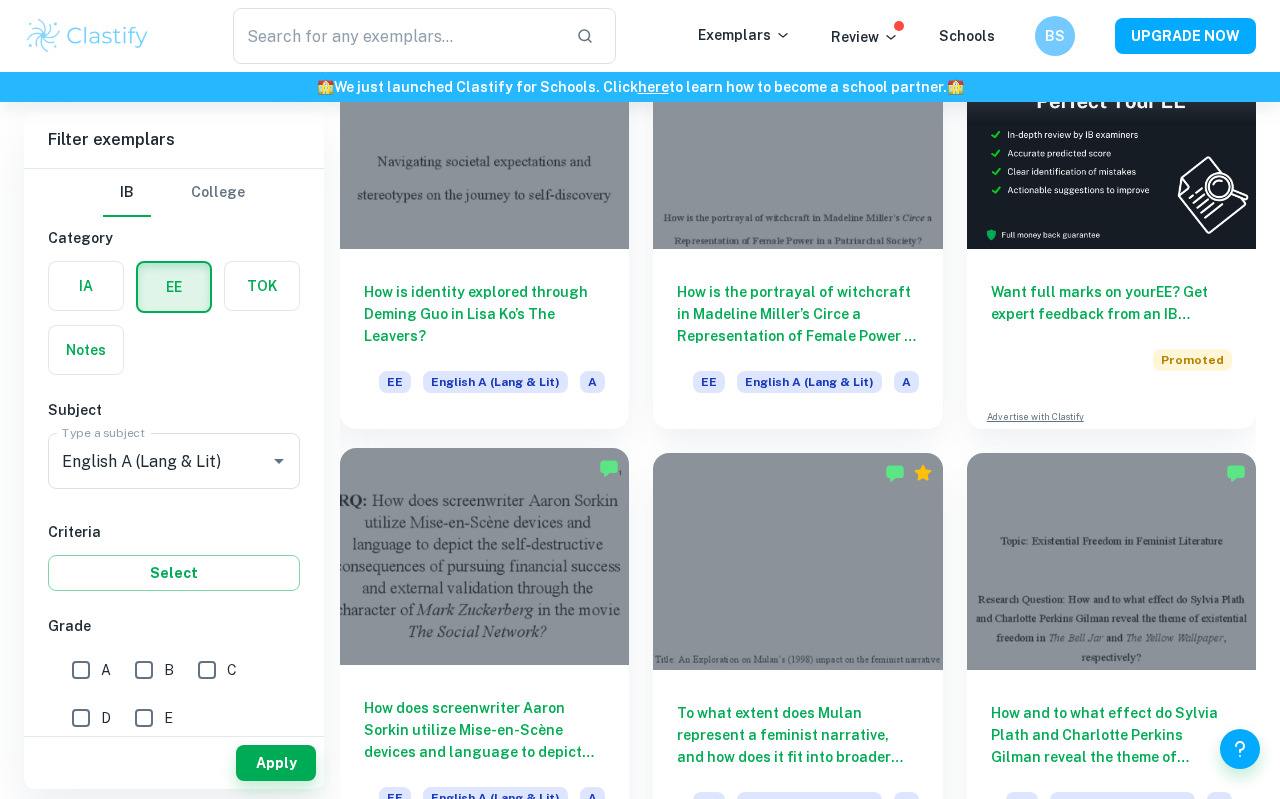 click at bounding box center [484, 556] 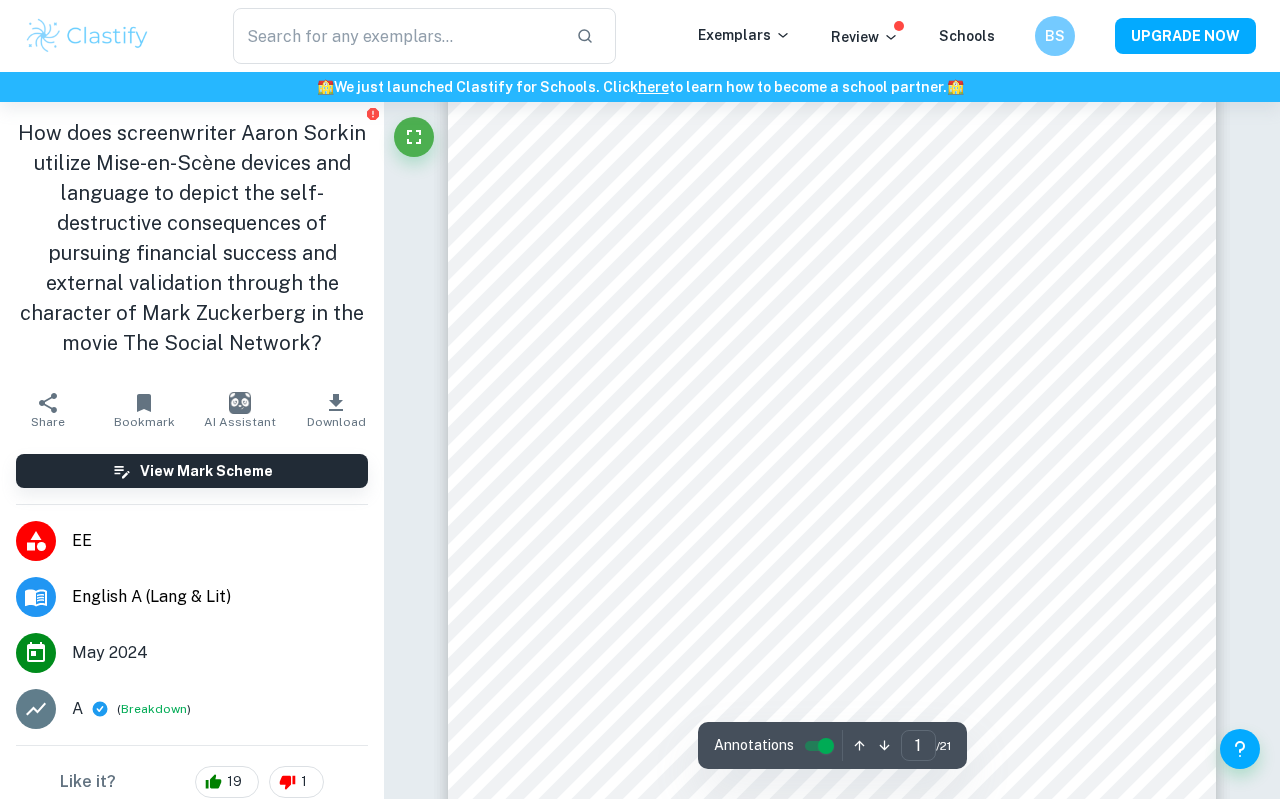 scroll, scrollTop: 0, scrollLeft: 0, axis: both 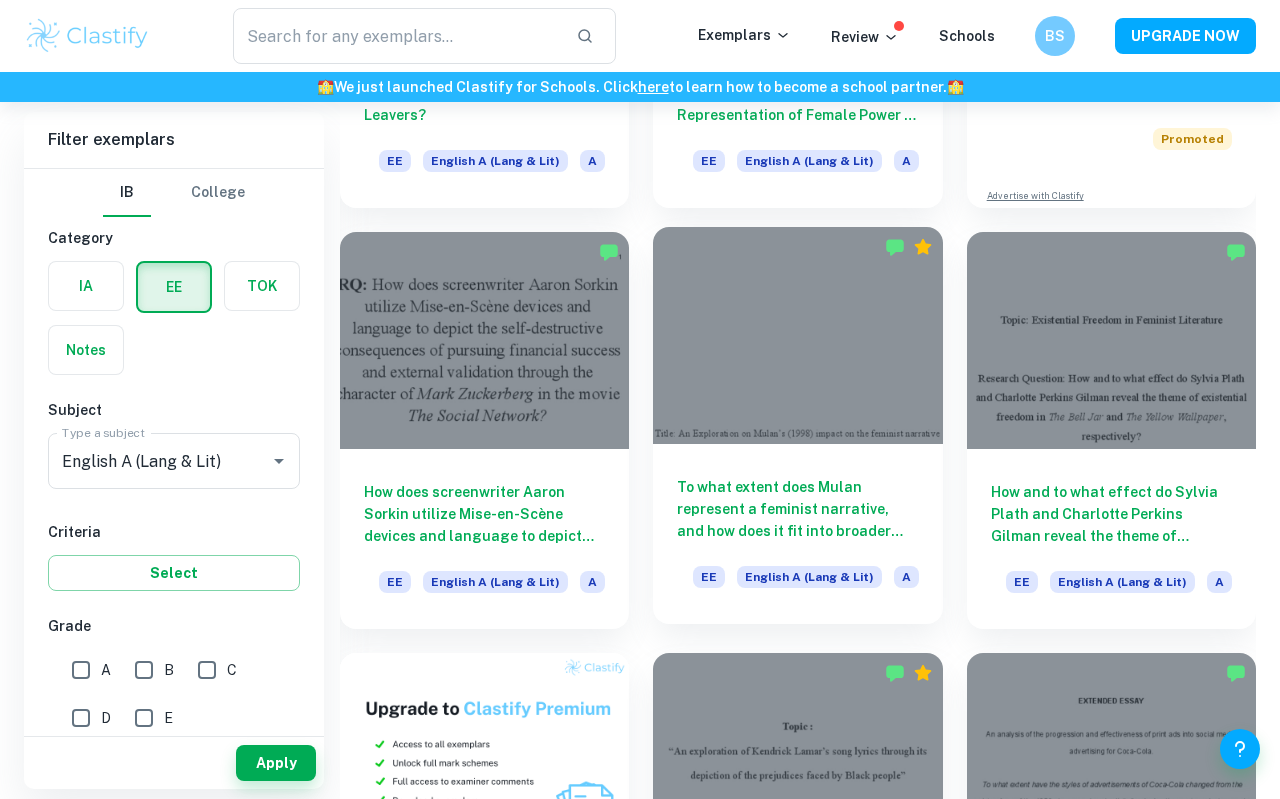 click on "To what extent does Mulan represent a feminist narrative, and how does it fit into broader feminist discourses? EE English A (Lang & Lit) A" at bounding box center [797, 534] 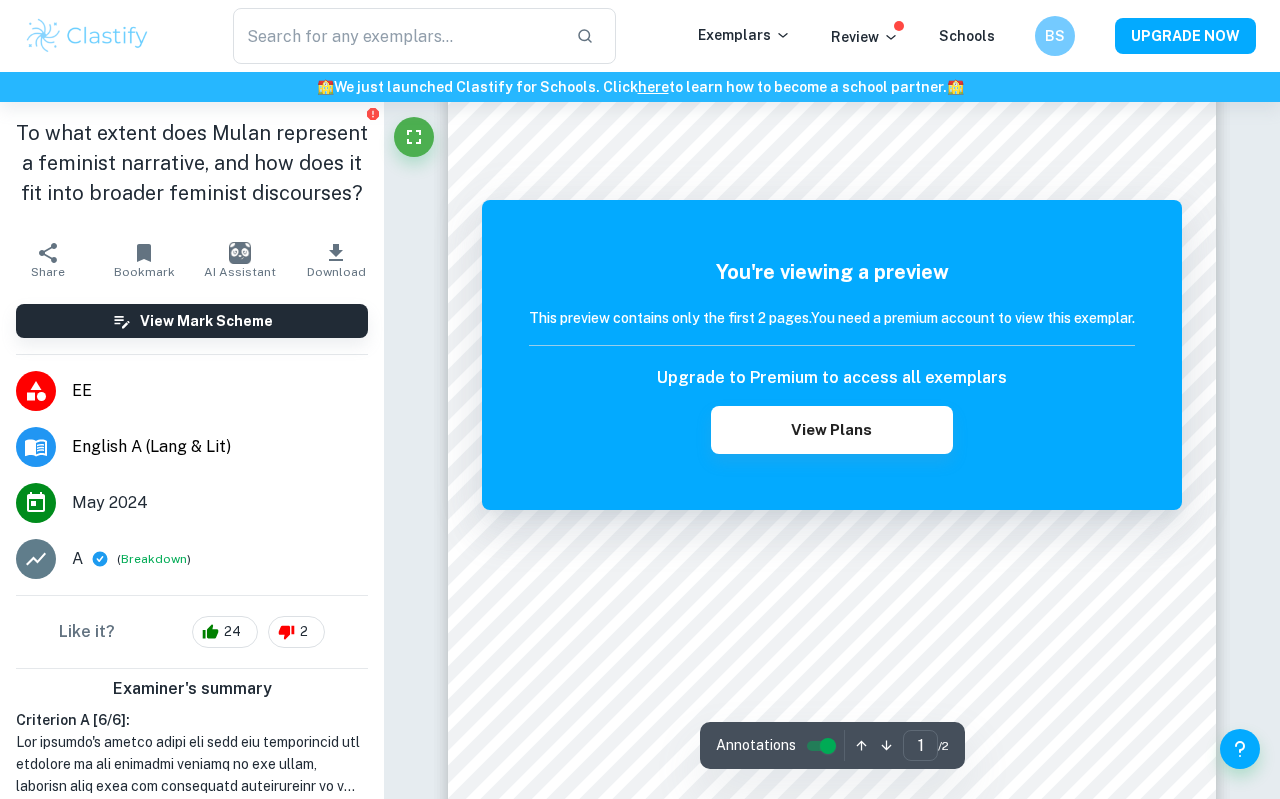 scroll, scrollTop: 0, scrollLeft: 0, axis: both 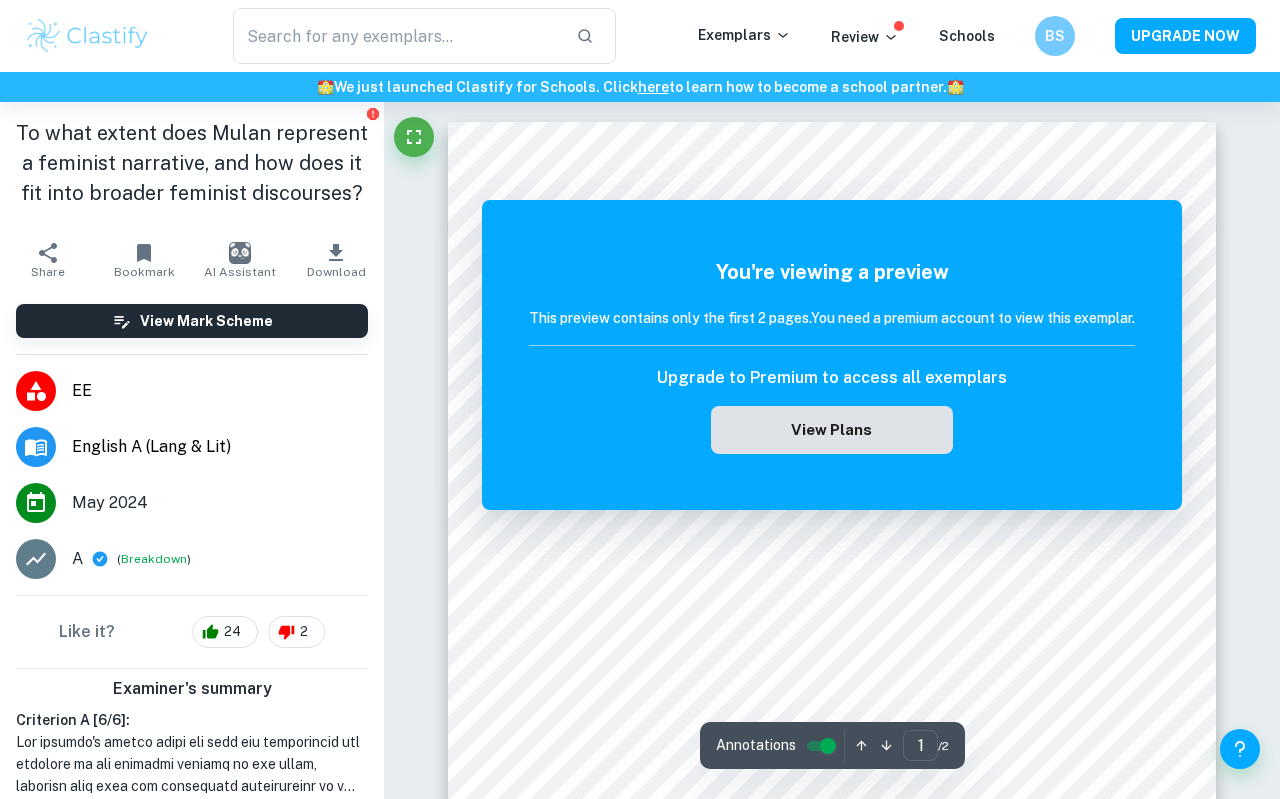 click on "View Plans" at bounding box center [832, 430] 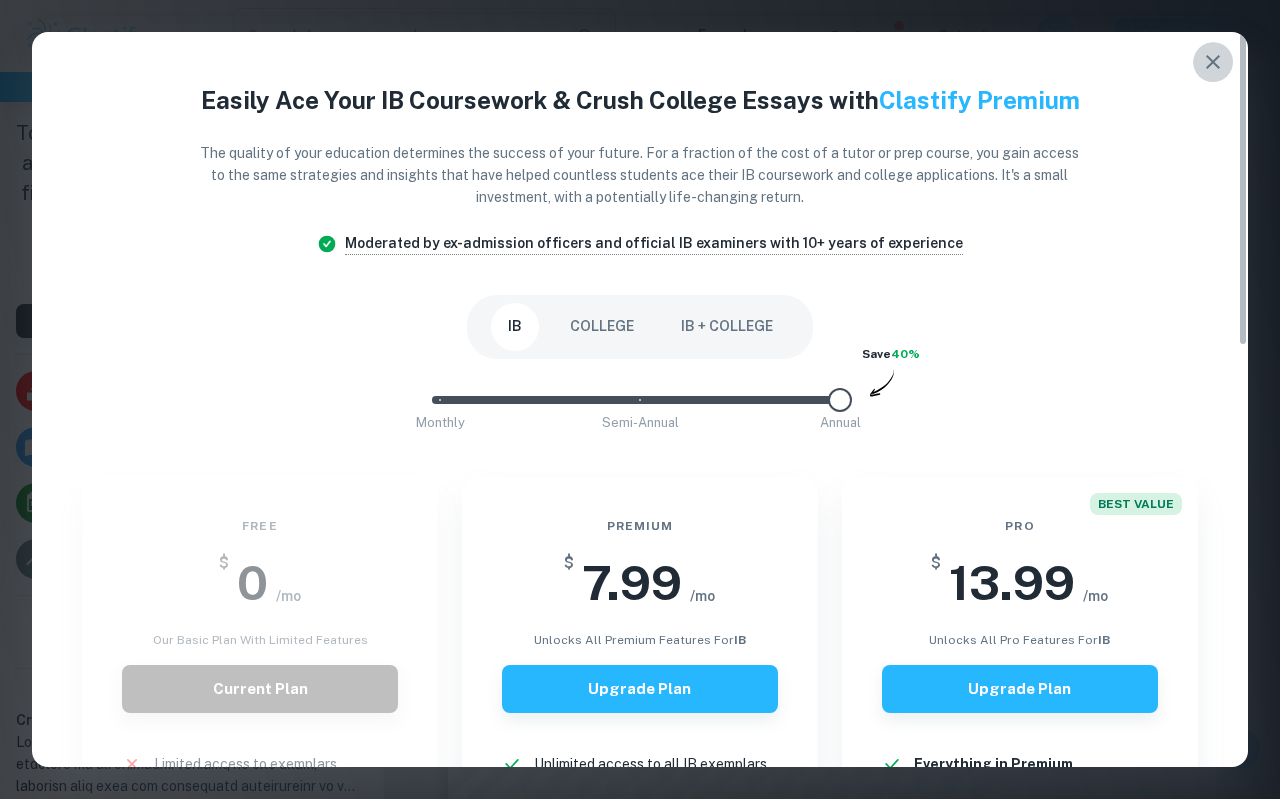 click 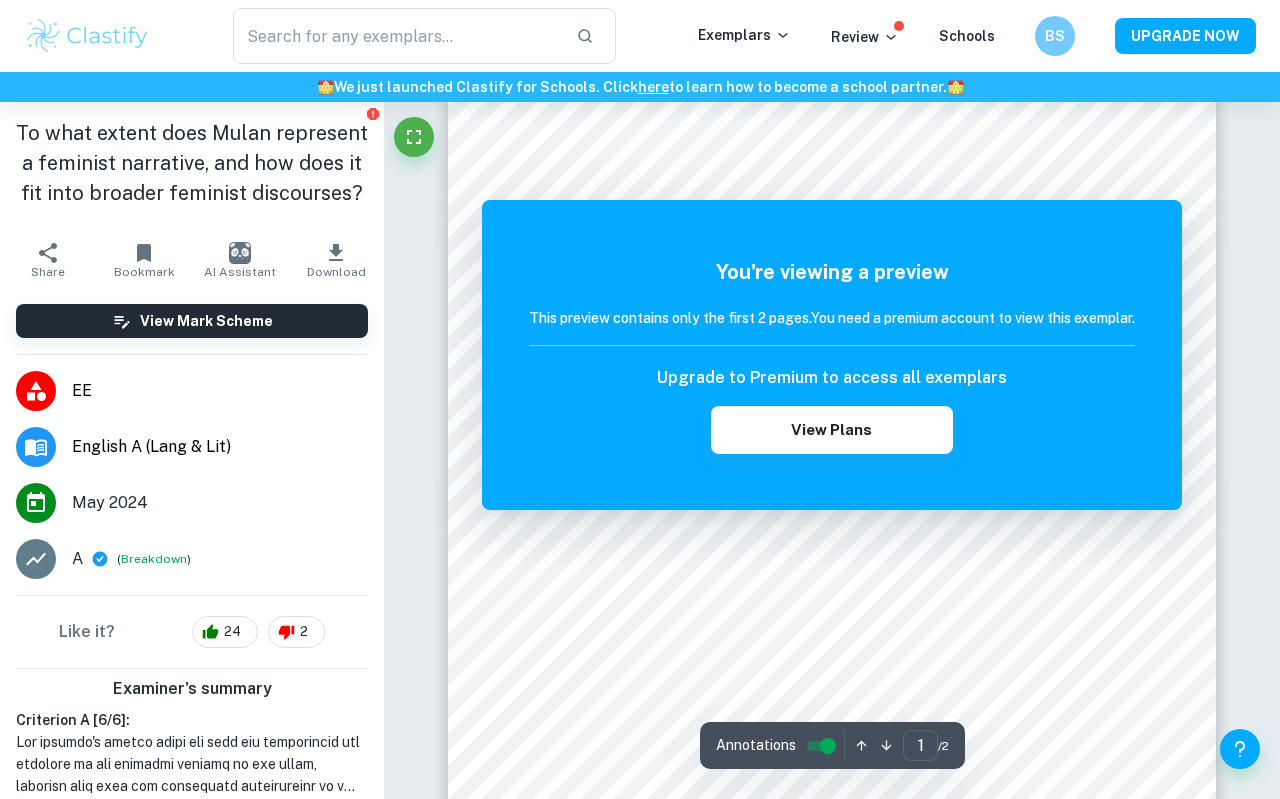 scroll, scrollTop: 337, scrollLeft: 0, axis: vertical 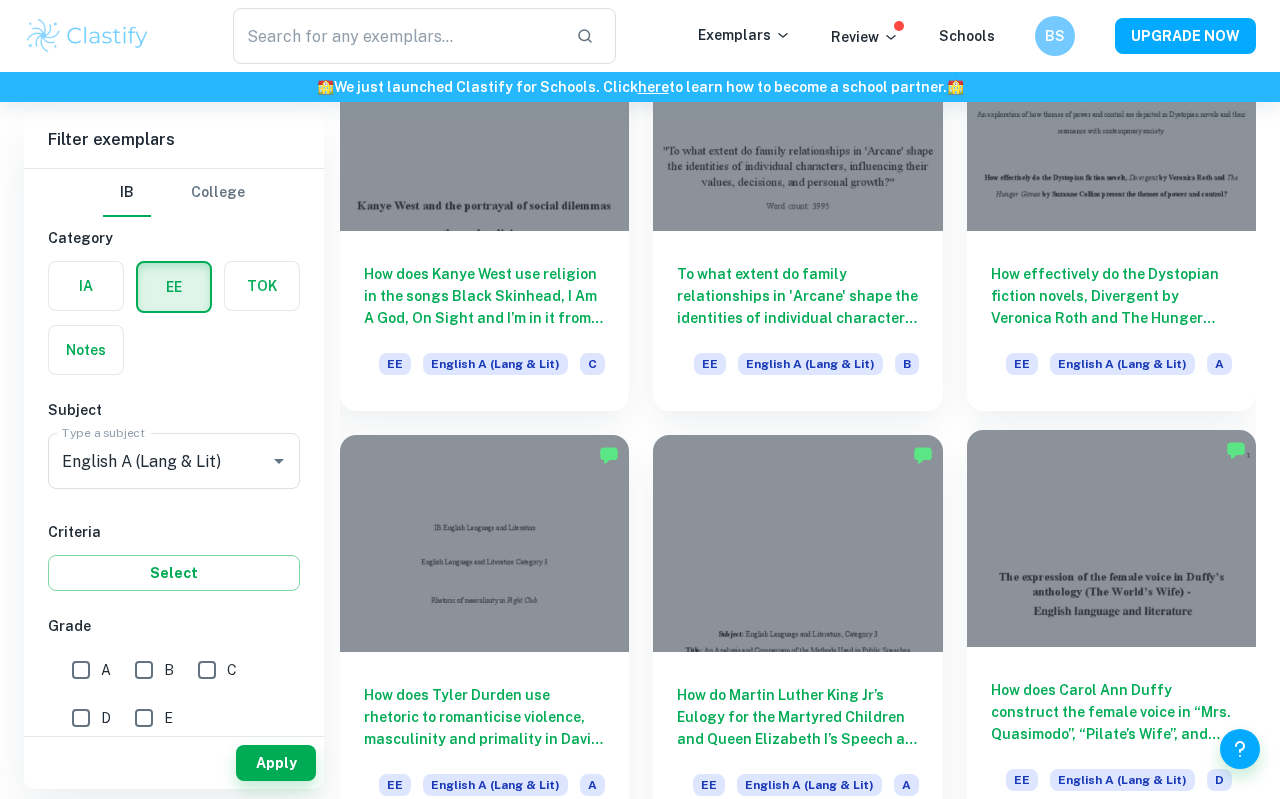 click at bounding box center (1111, 538) 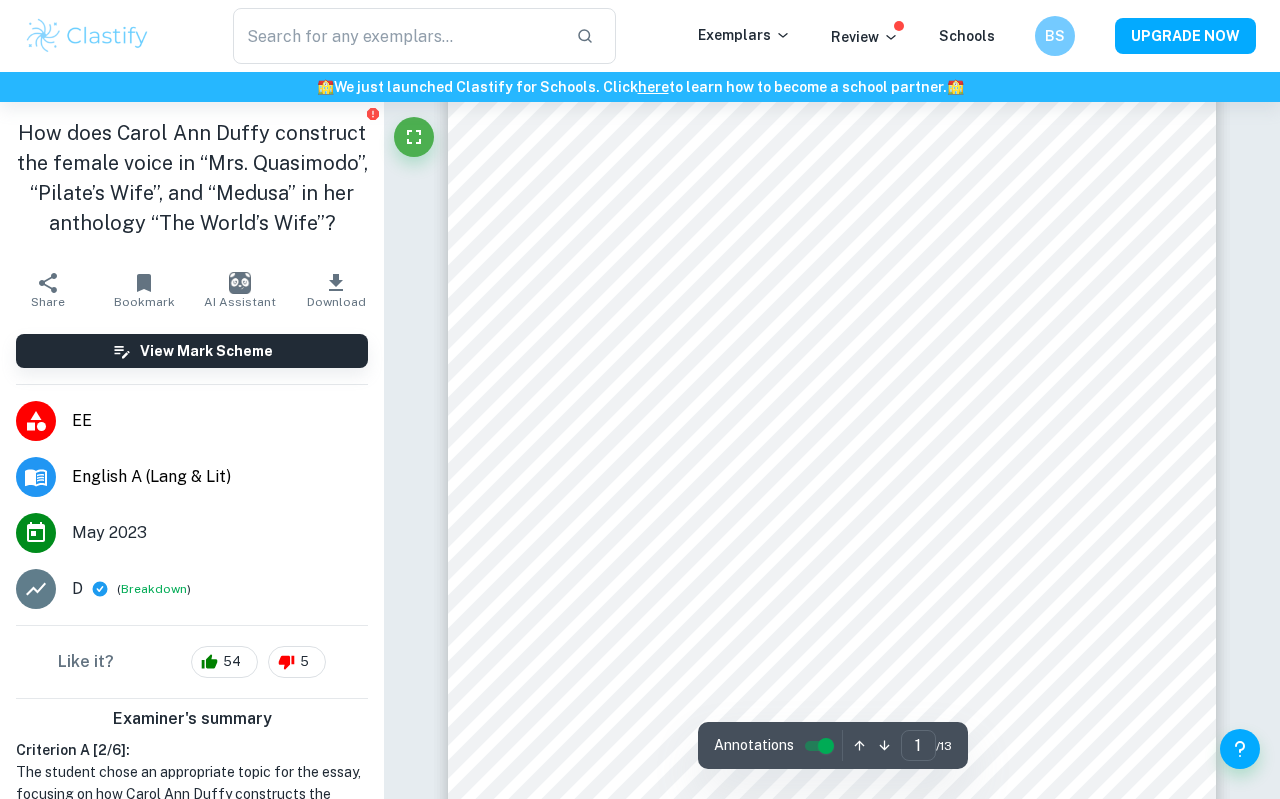 scroll, scrollTop: 120, scrollLeft: 0, axis: vertical 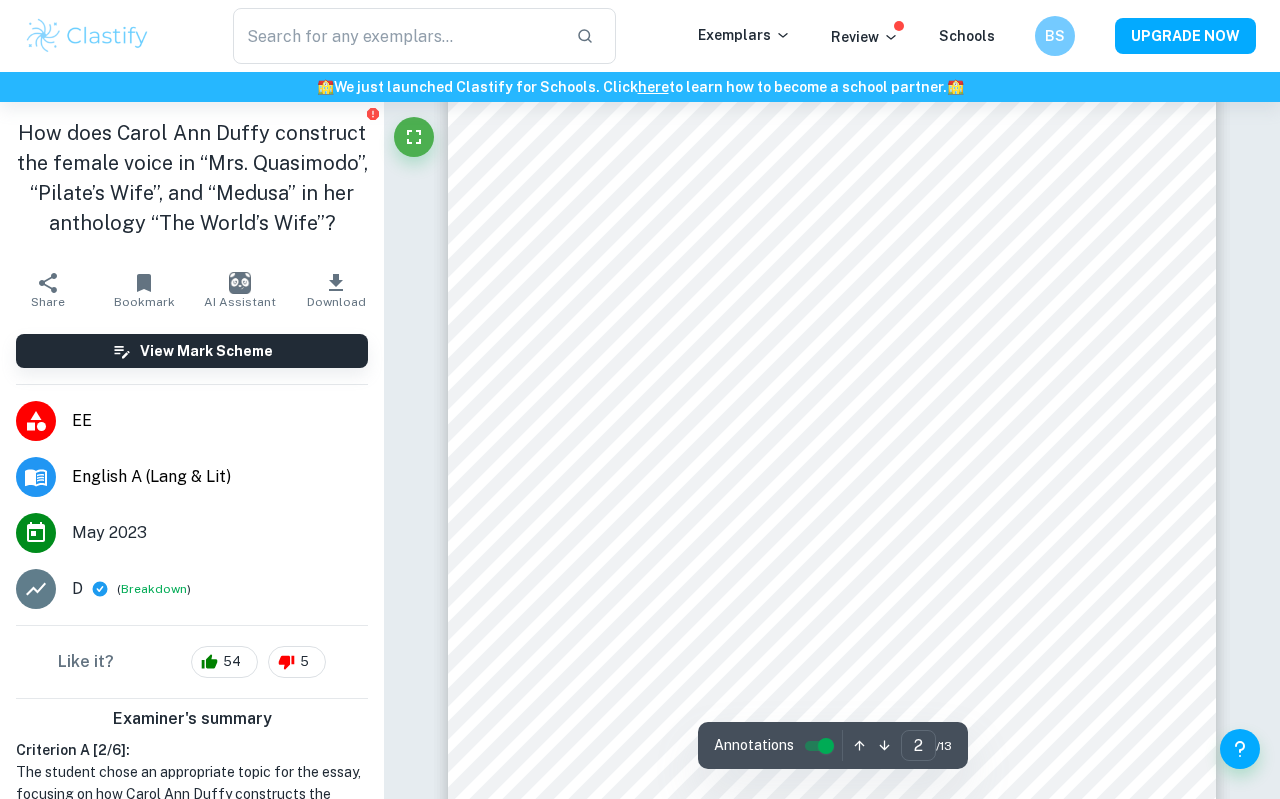 type on "1" 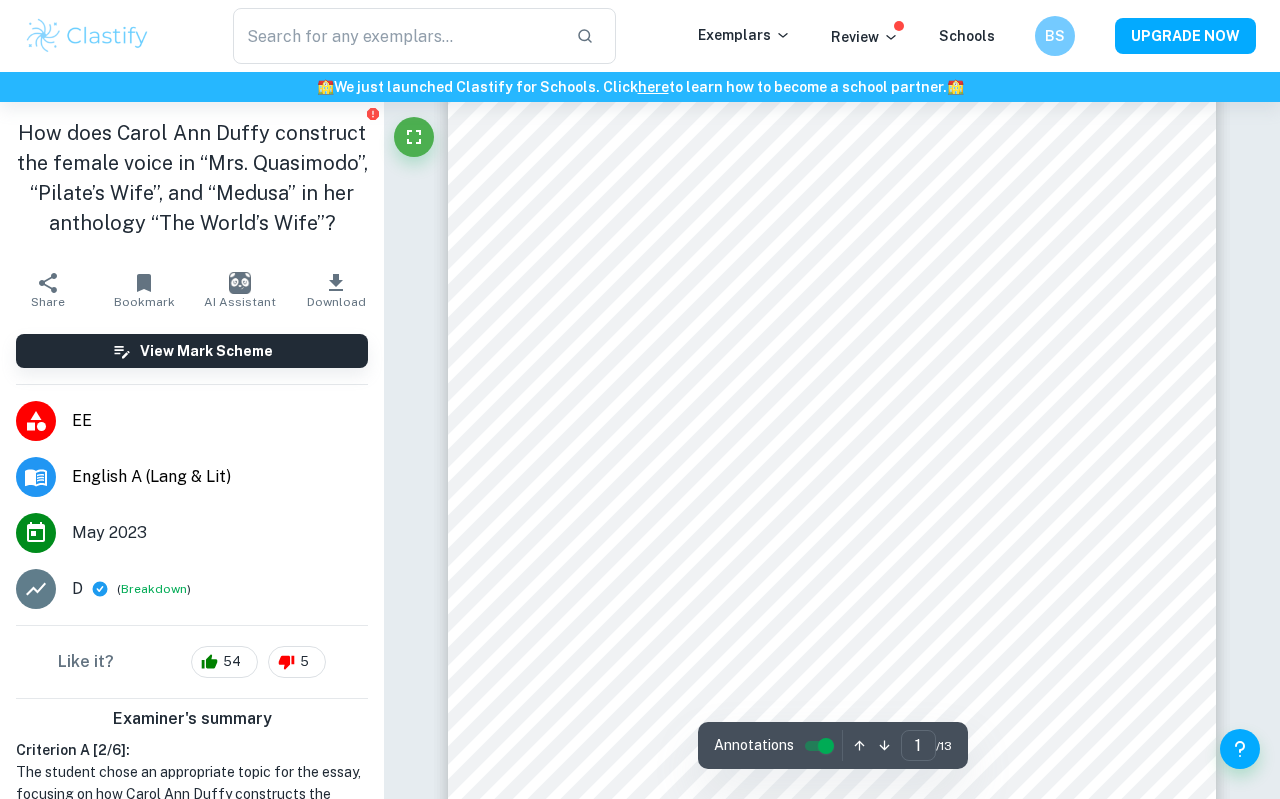 scroll, scrollTop: 0, scrollLeft: 0, axis: both 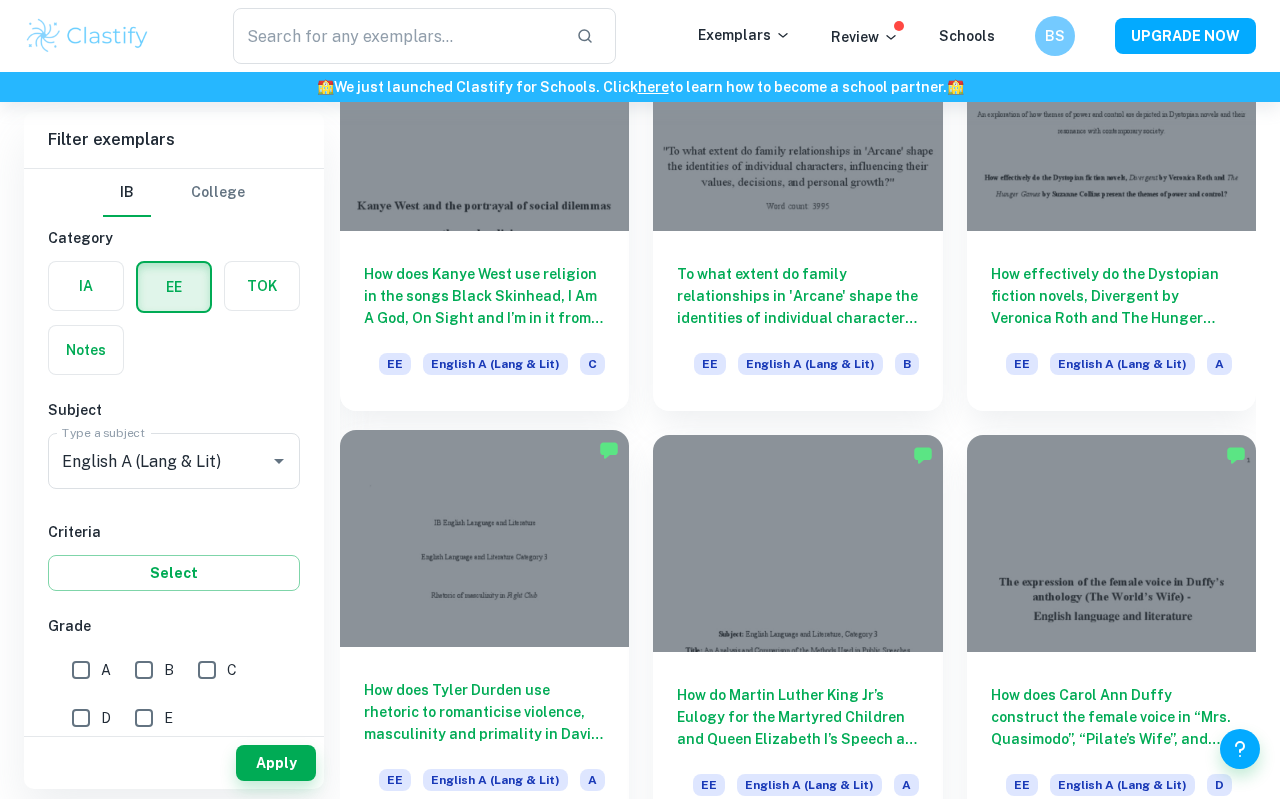 click on "How does Tyler Durden use rhetoric to romanticise violence, masculinity and primality in David Fincher’s Fight Club? EE English A (Lang & Lit) A" at bounding box center (484, 737) 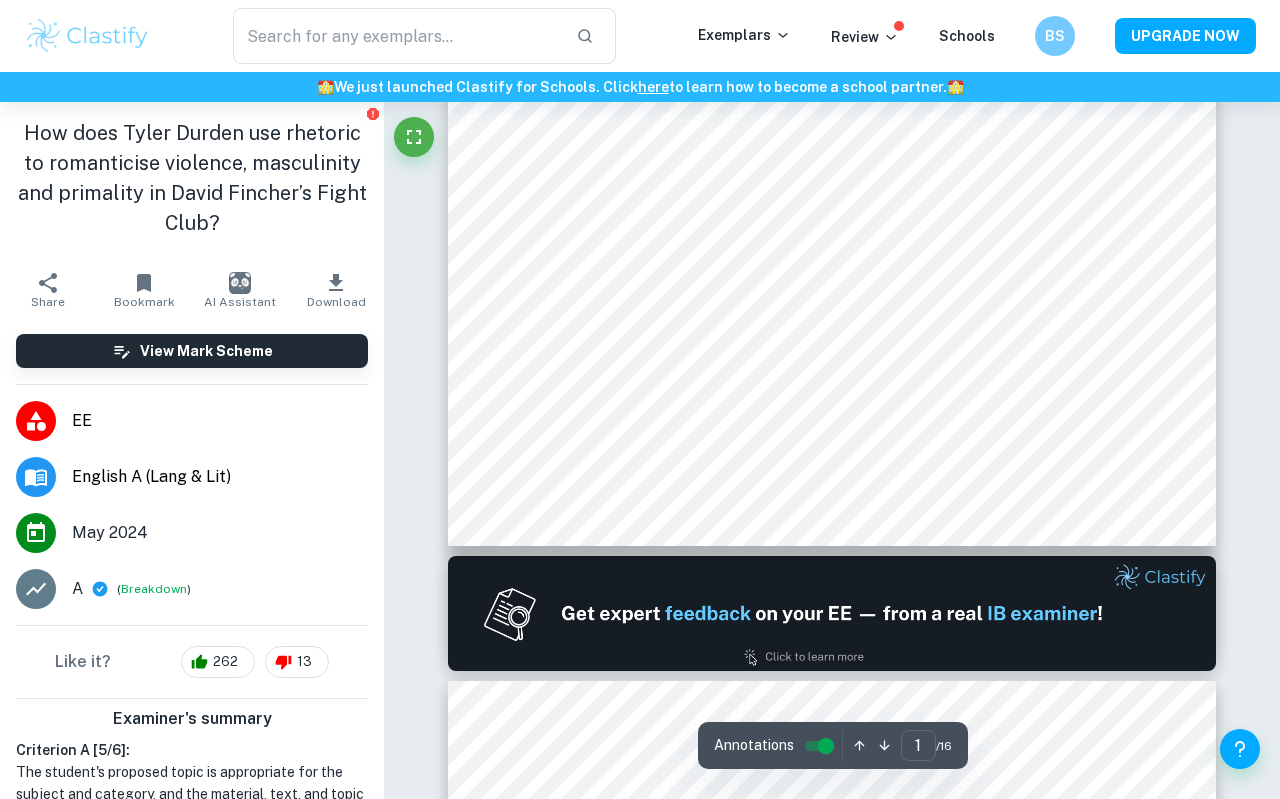 scroll, scrollTop: 572, scrollLeft: 0, axis: vertical 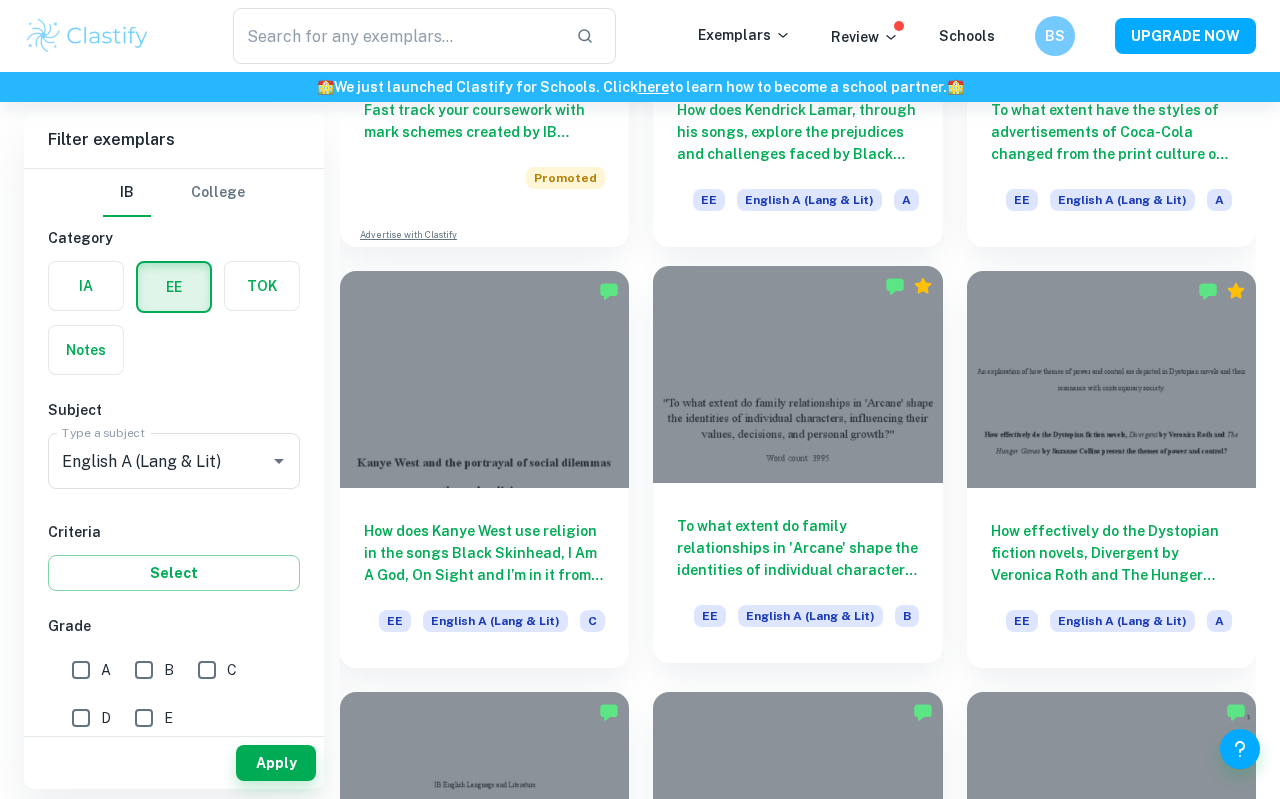 click at bounding box center [797, 374] 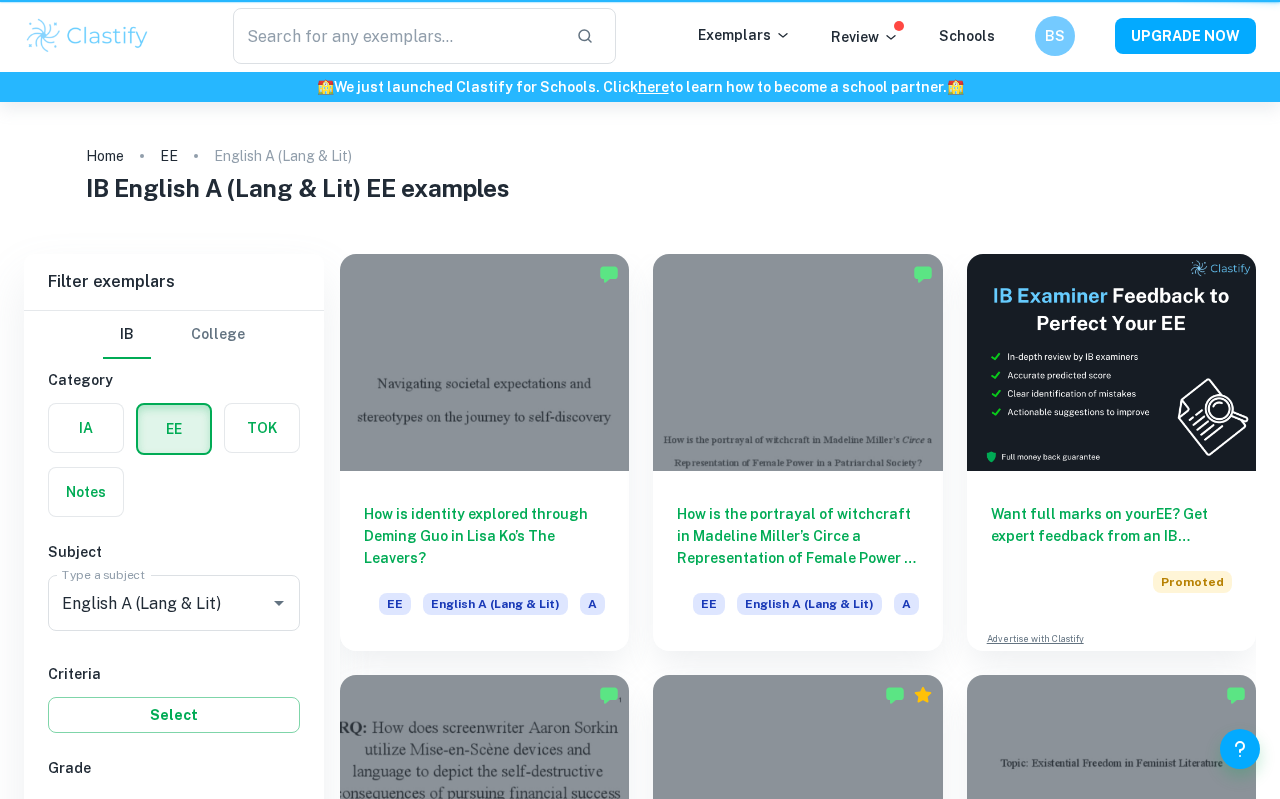 scroll, scrollTop: 1246, scrollLeft: 0, axis: vertical 